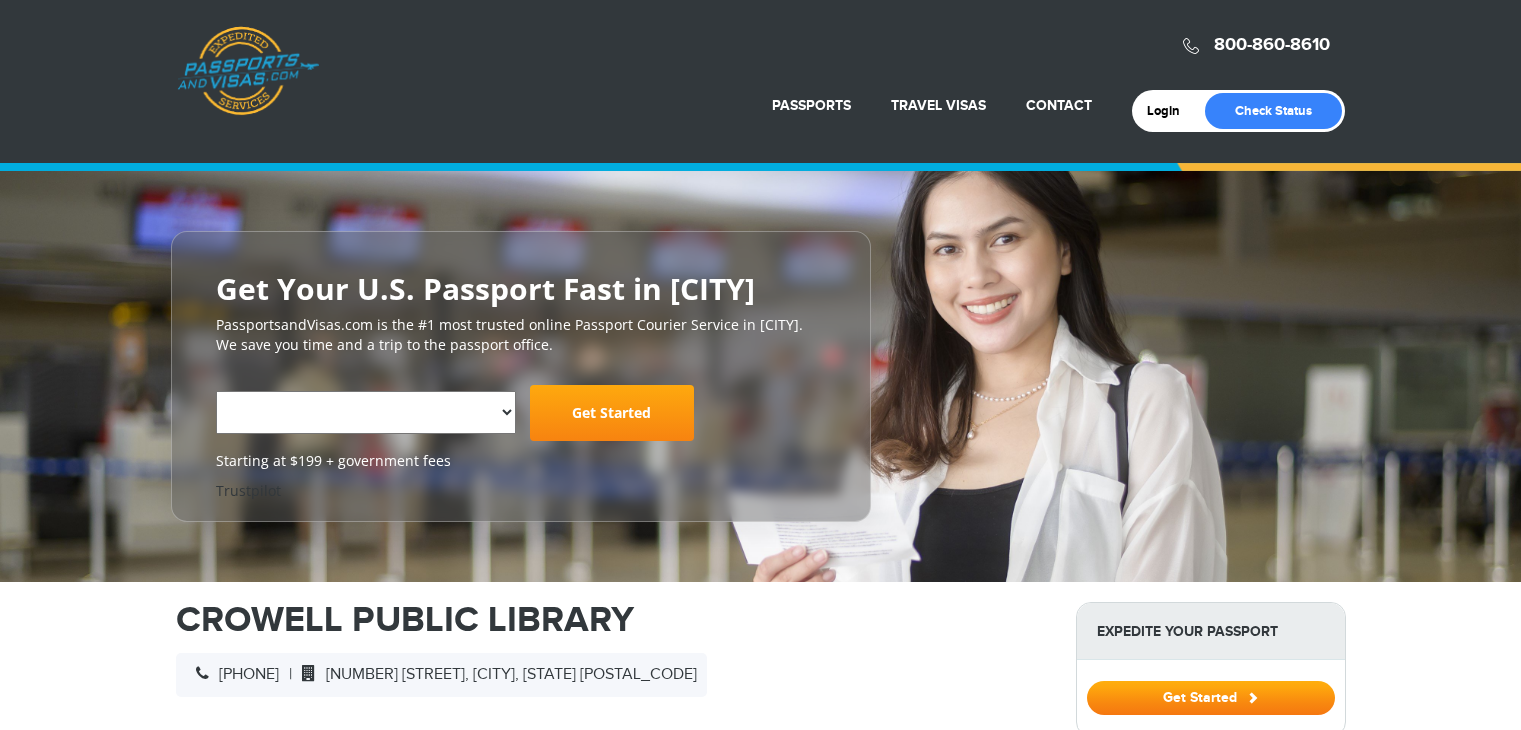 scroll, scrollTop: 0, scrollLeft: 0, axis: both 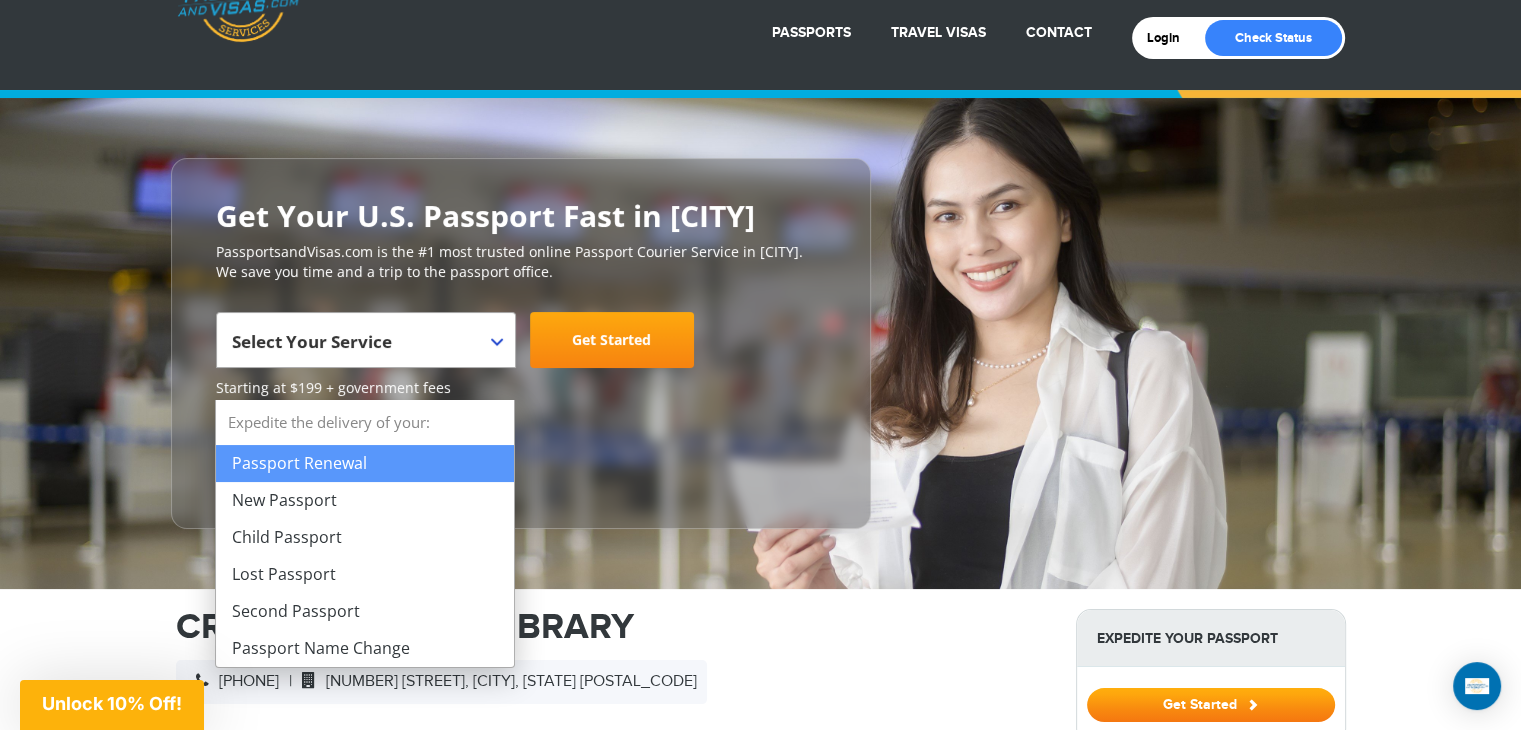 click on "Select Your Service" at bounding box center [363, 348] 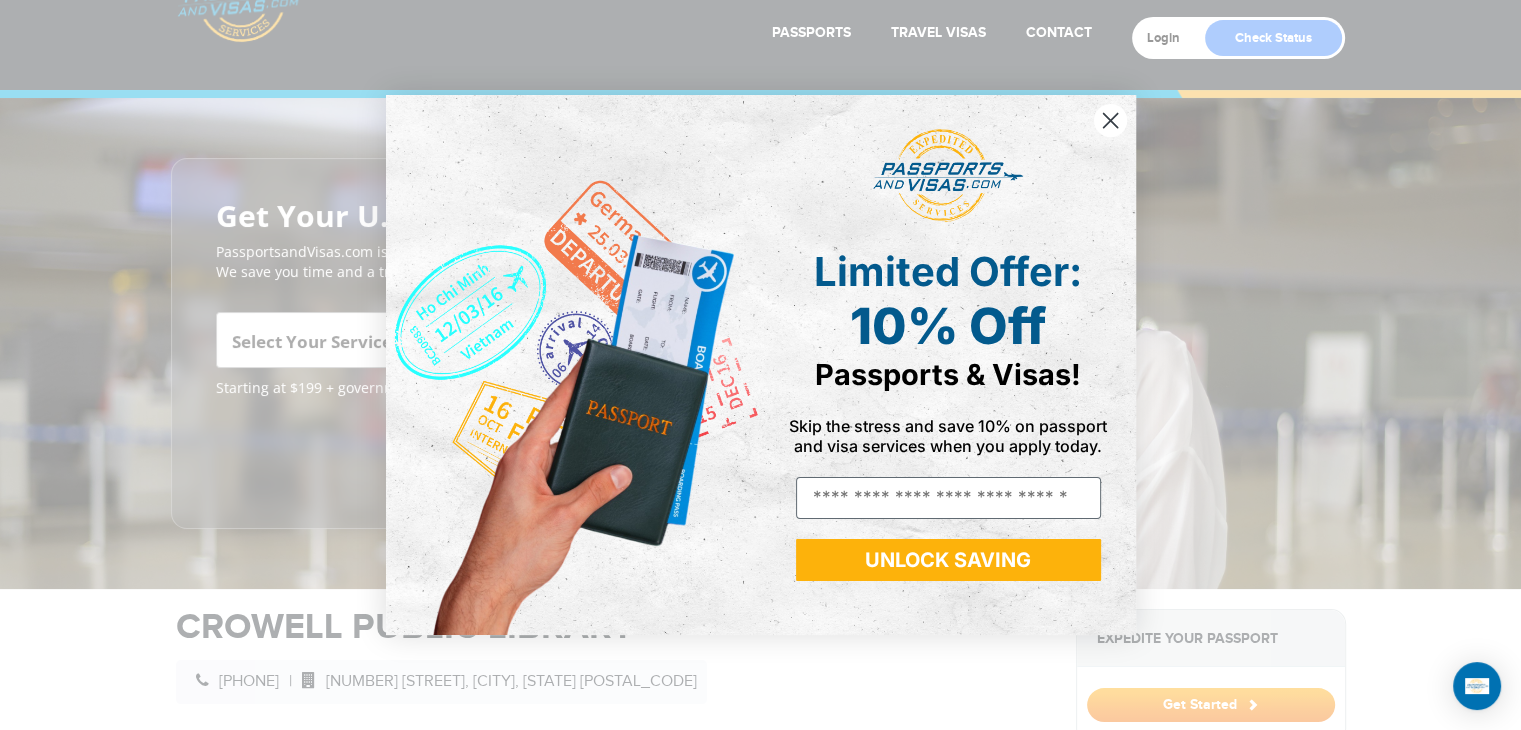 click at bounding box center [573, 365] 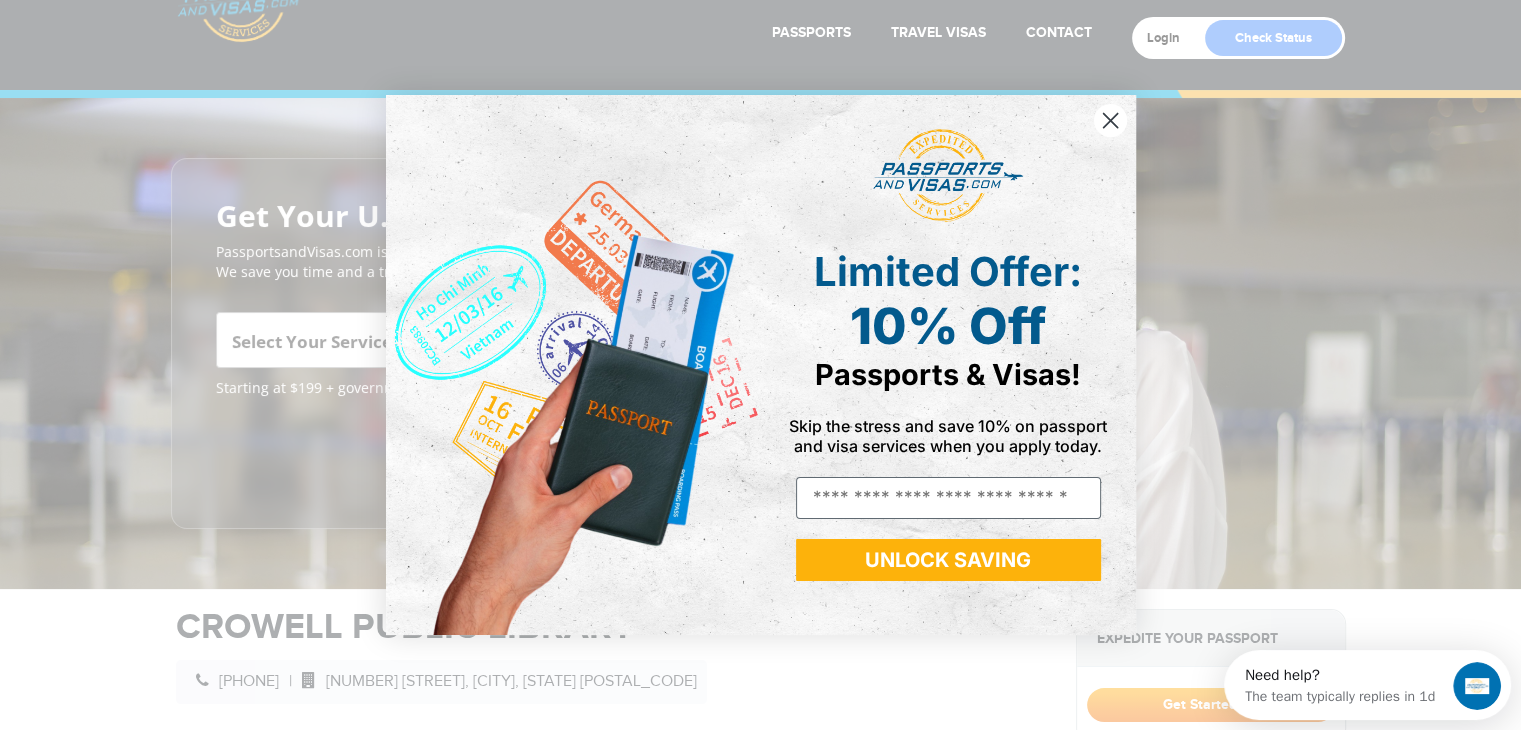 scroll, scrollTop: 0, scrollLeft: 0, axis: both 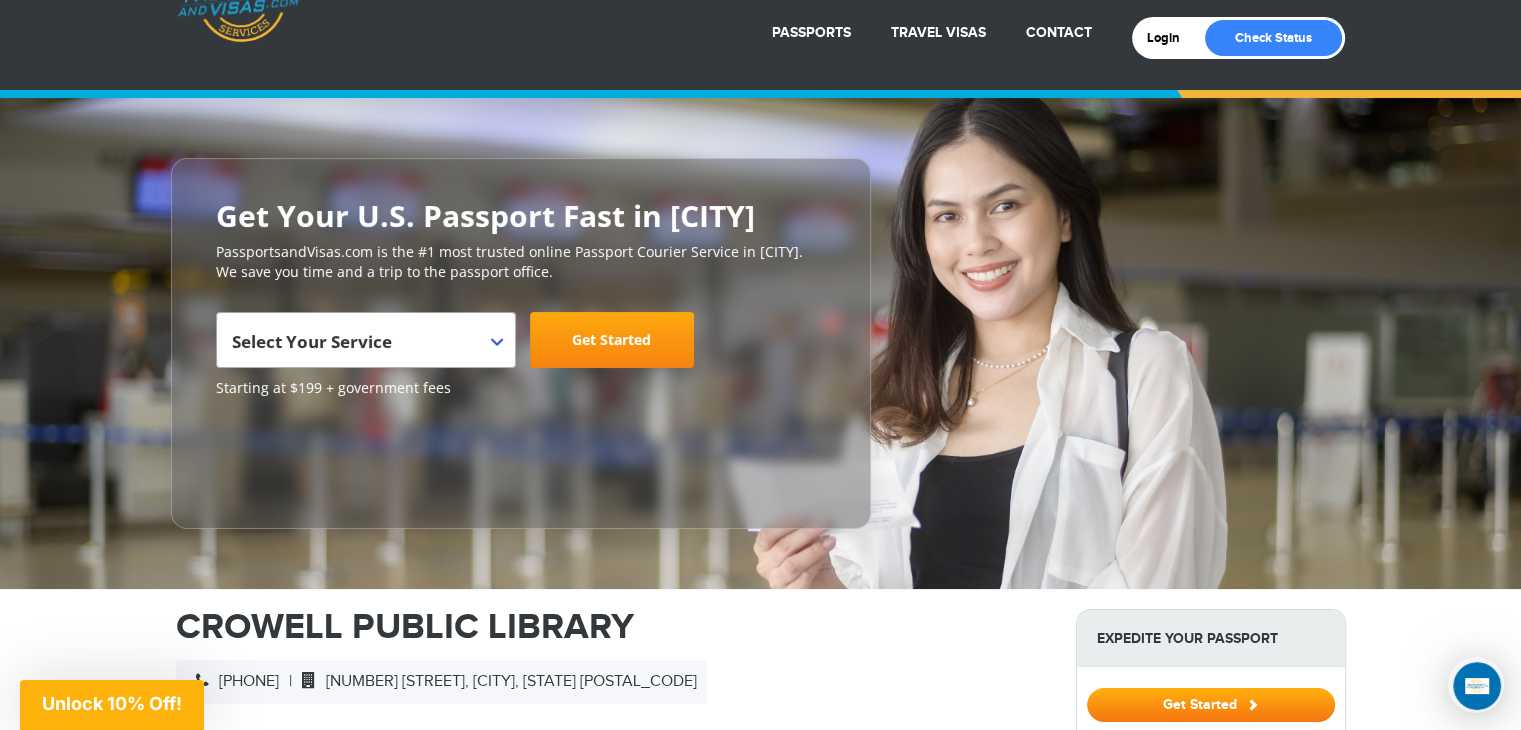 click on "Select Your Service" at bounding box center [363, 348] 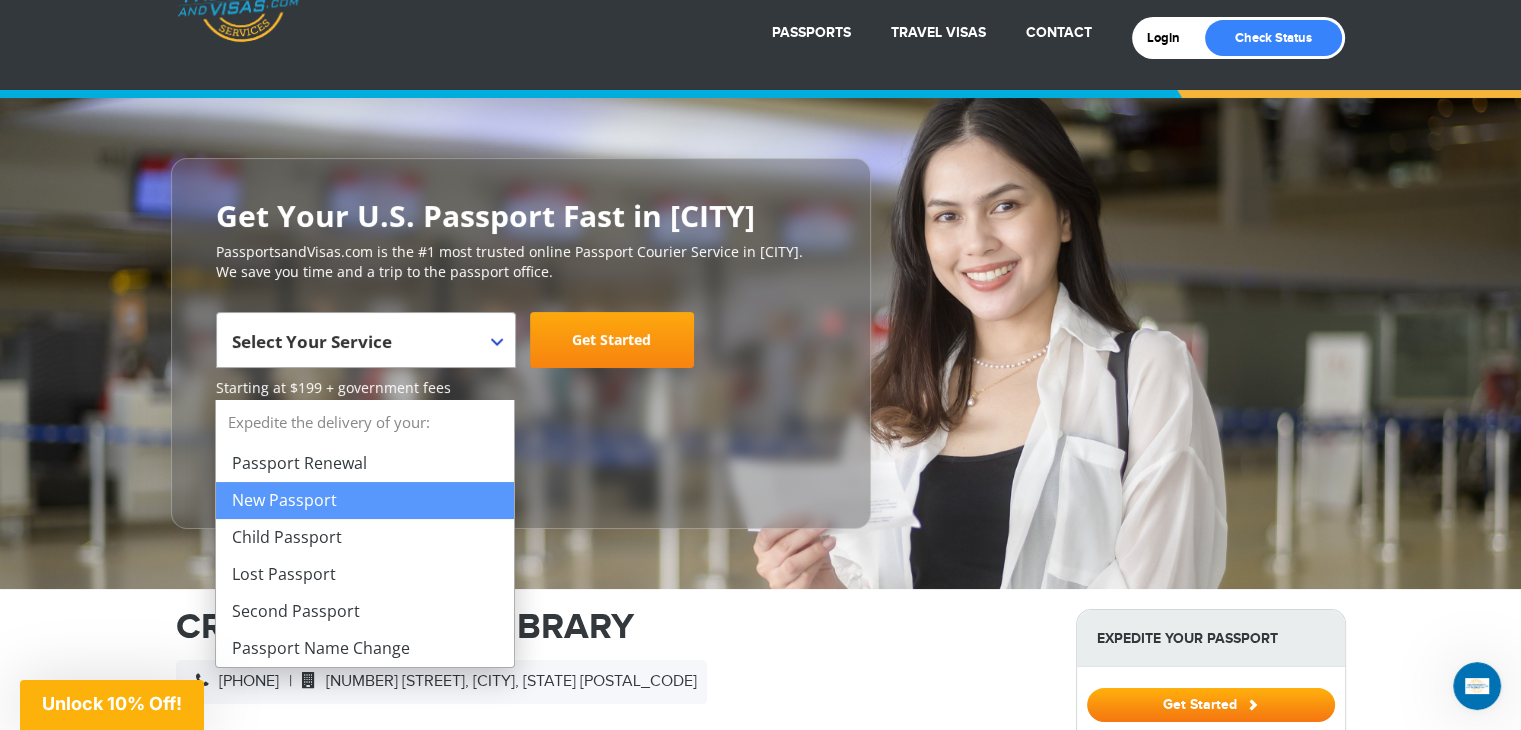 select on "**********" 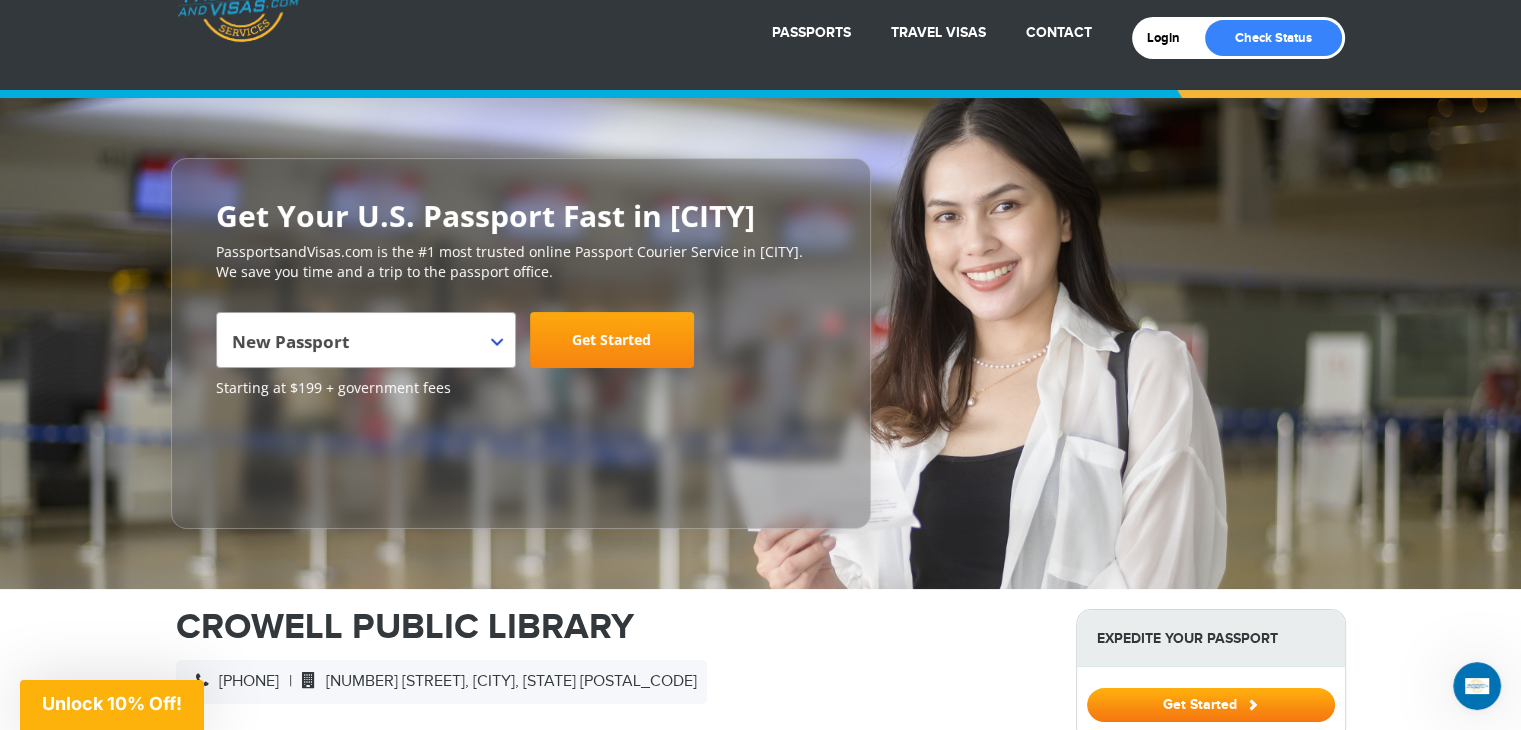 click on "Get Started" at bounding box center (612, 340) 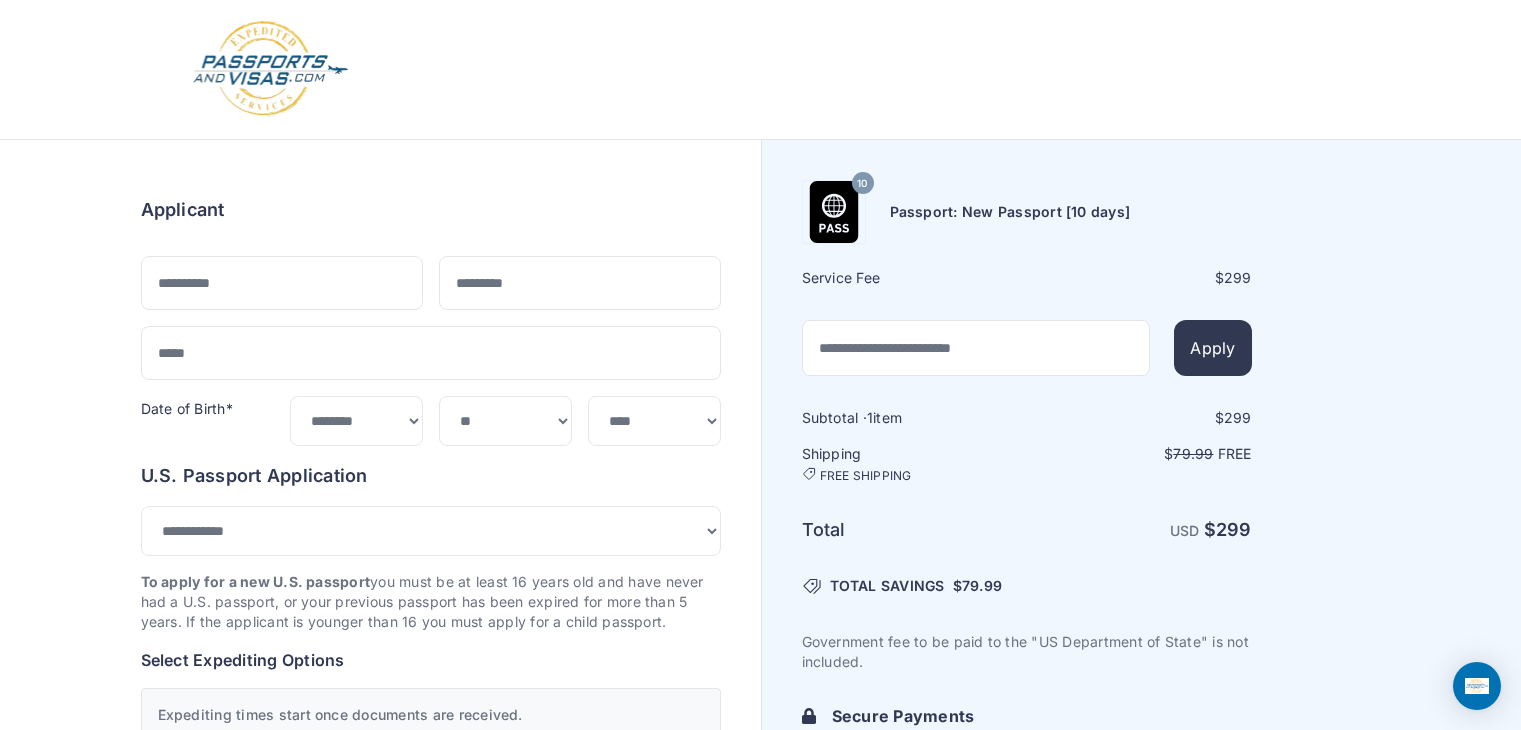 select on "***" 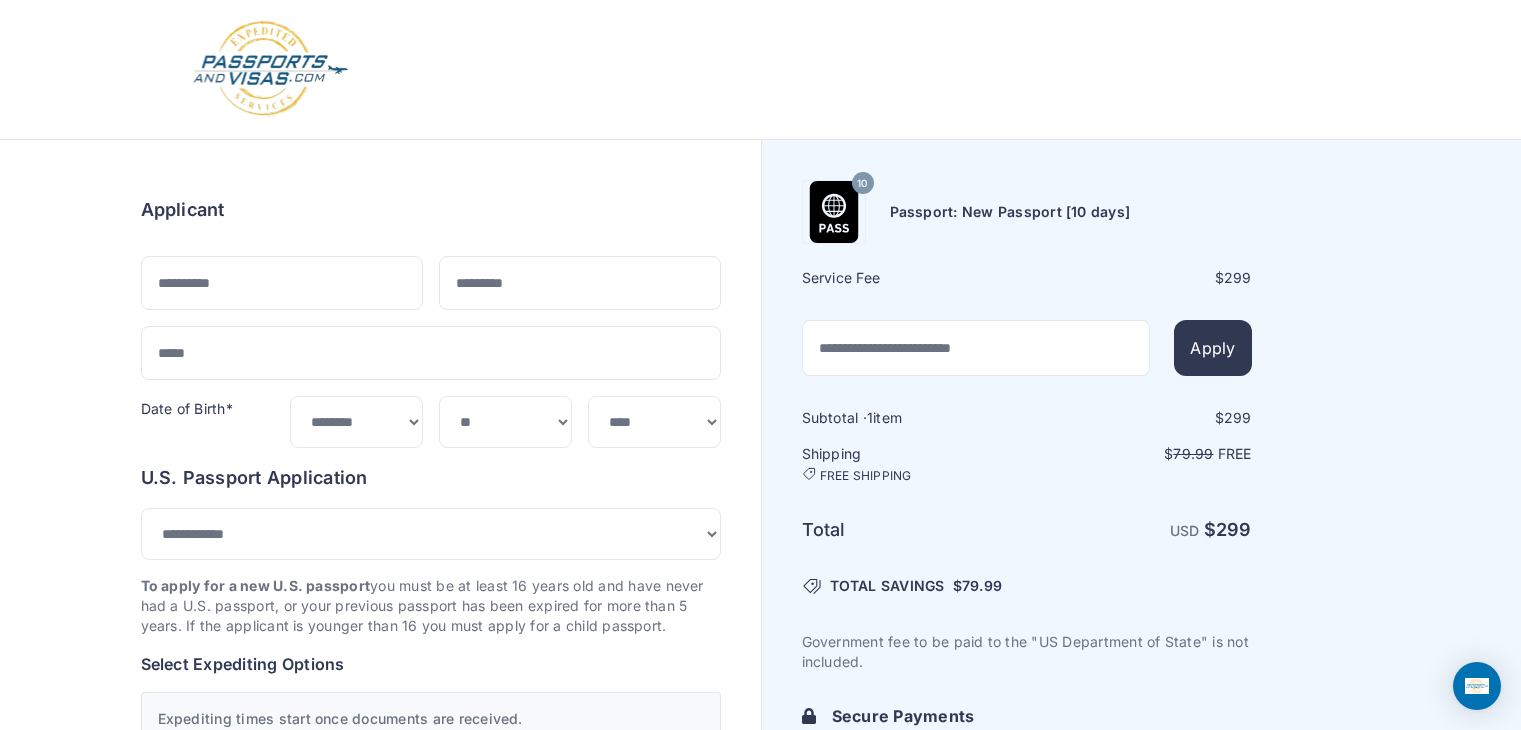 scroll, scrollTop: 0, scrollLeft: 0, axis: both 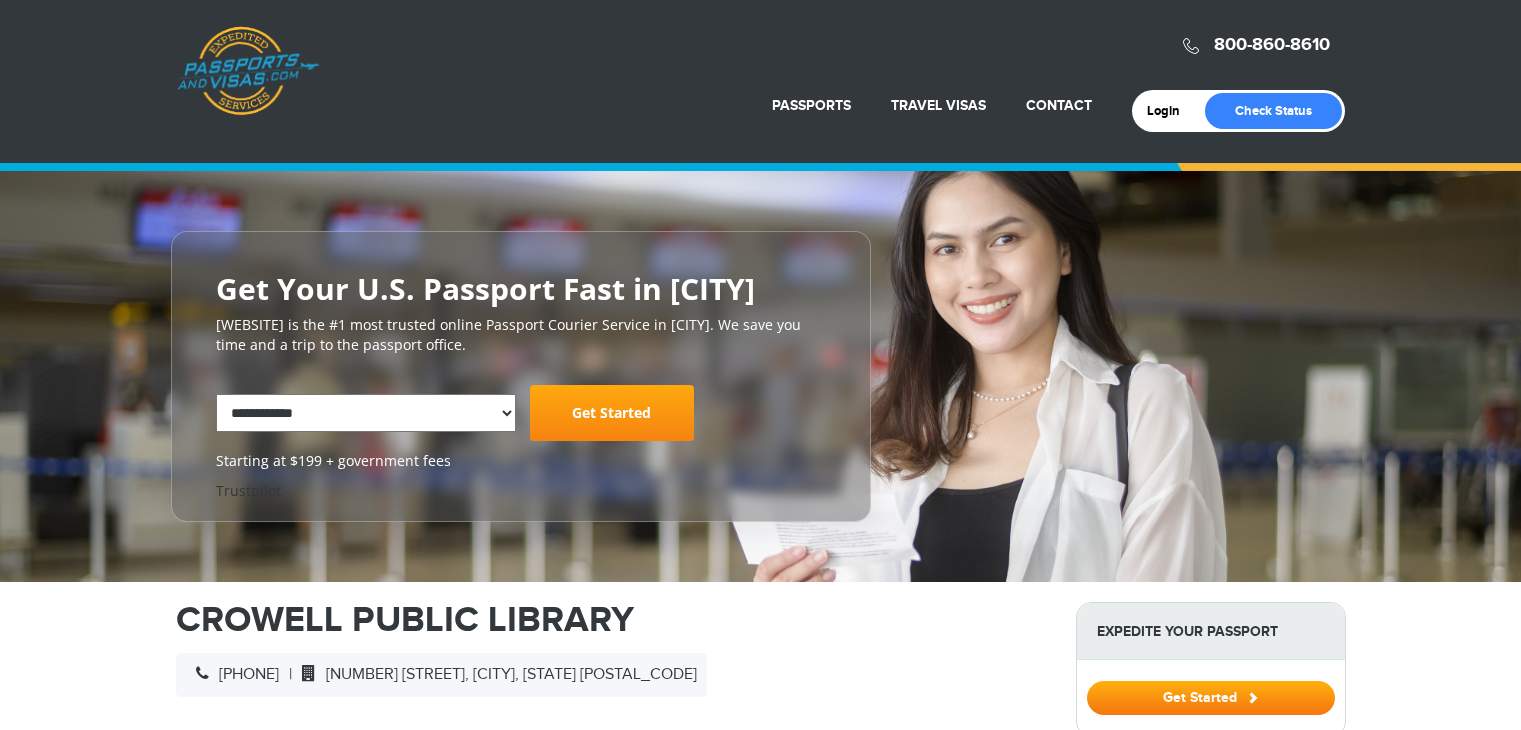 select on "**********" 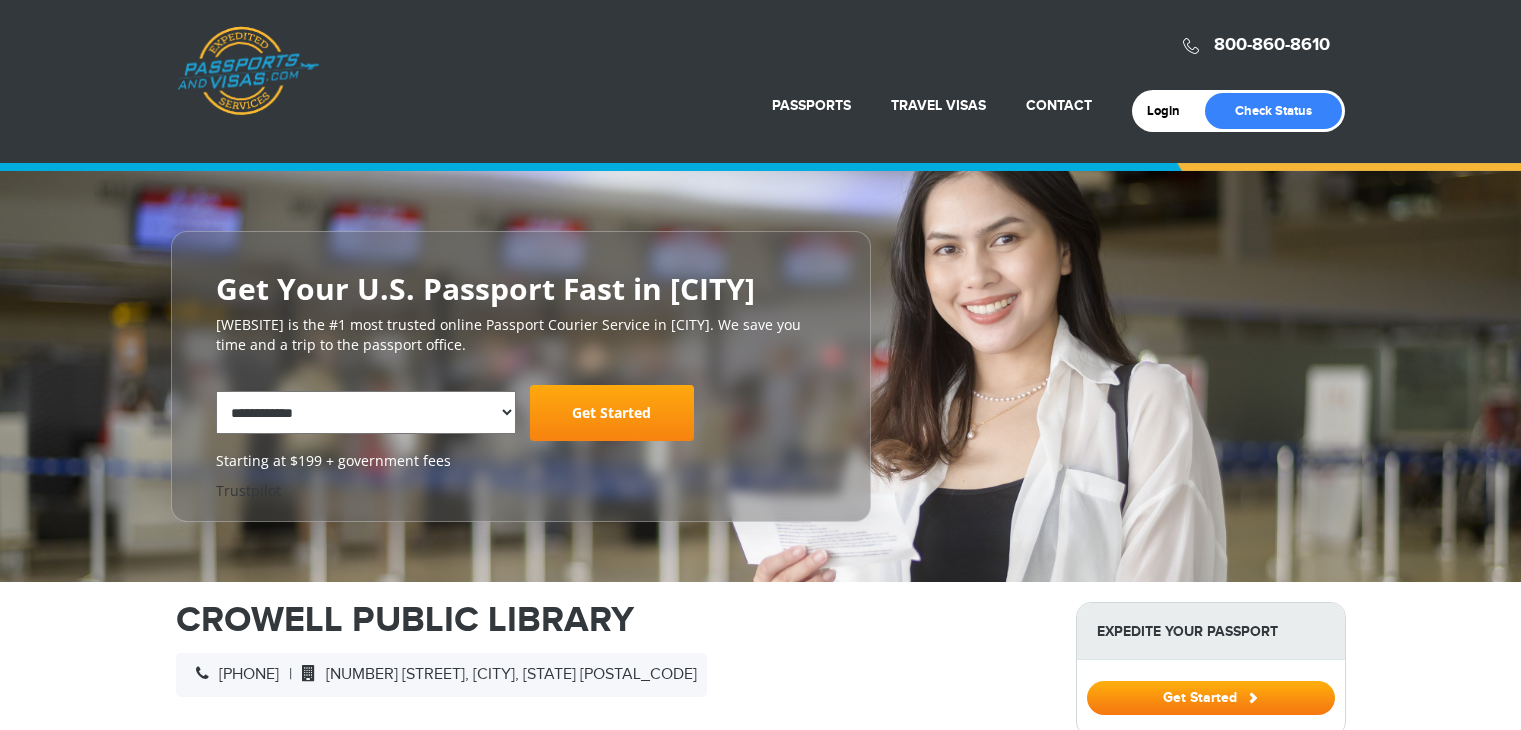scroll, scrollTop: 73, scrollLeft: 0, axis: vertical 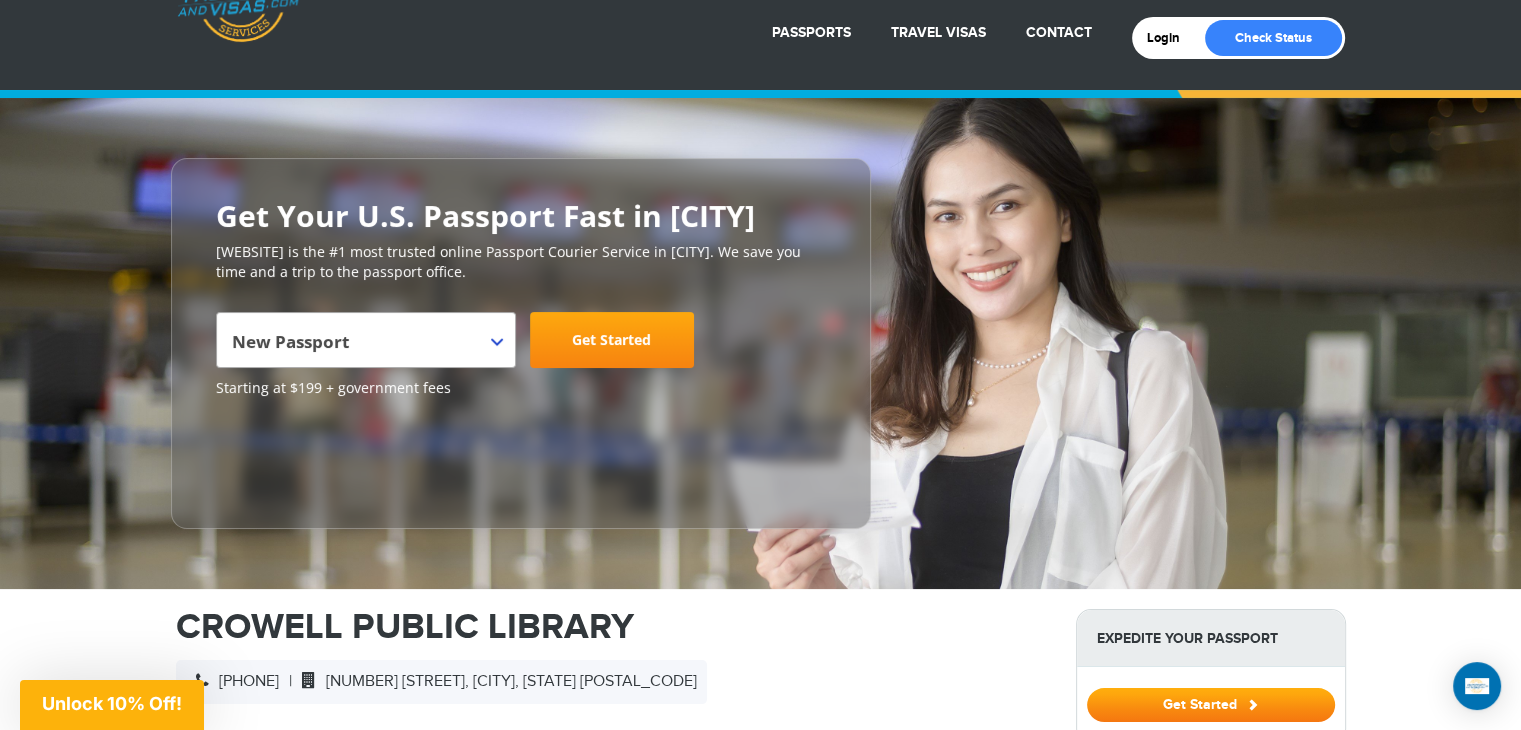 click on "Unlock 10% Off!" at bounding box center [112, 705] 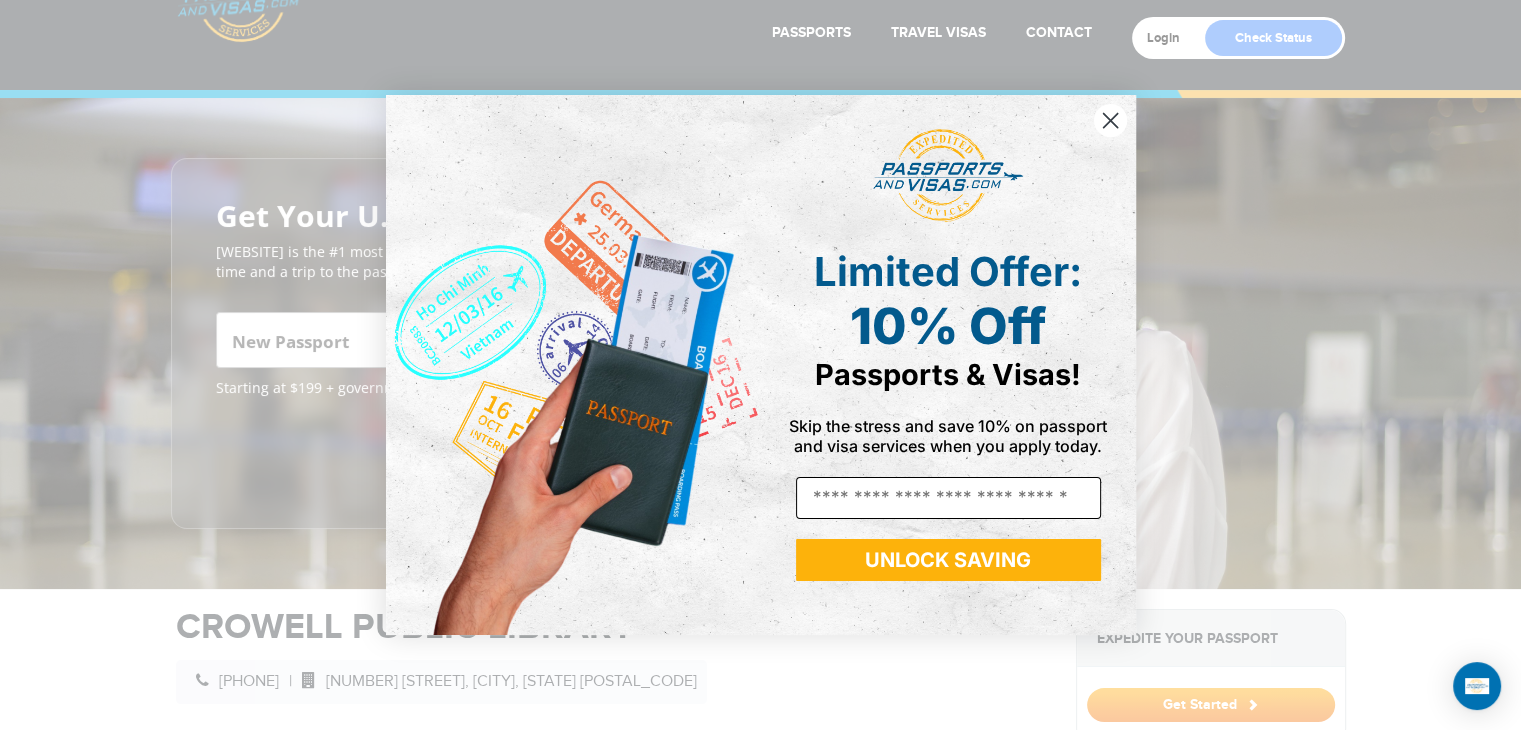 click on "Email" at bounding box center [948, 498] 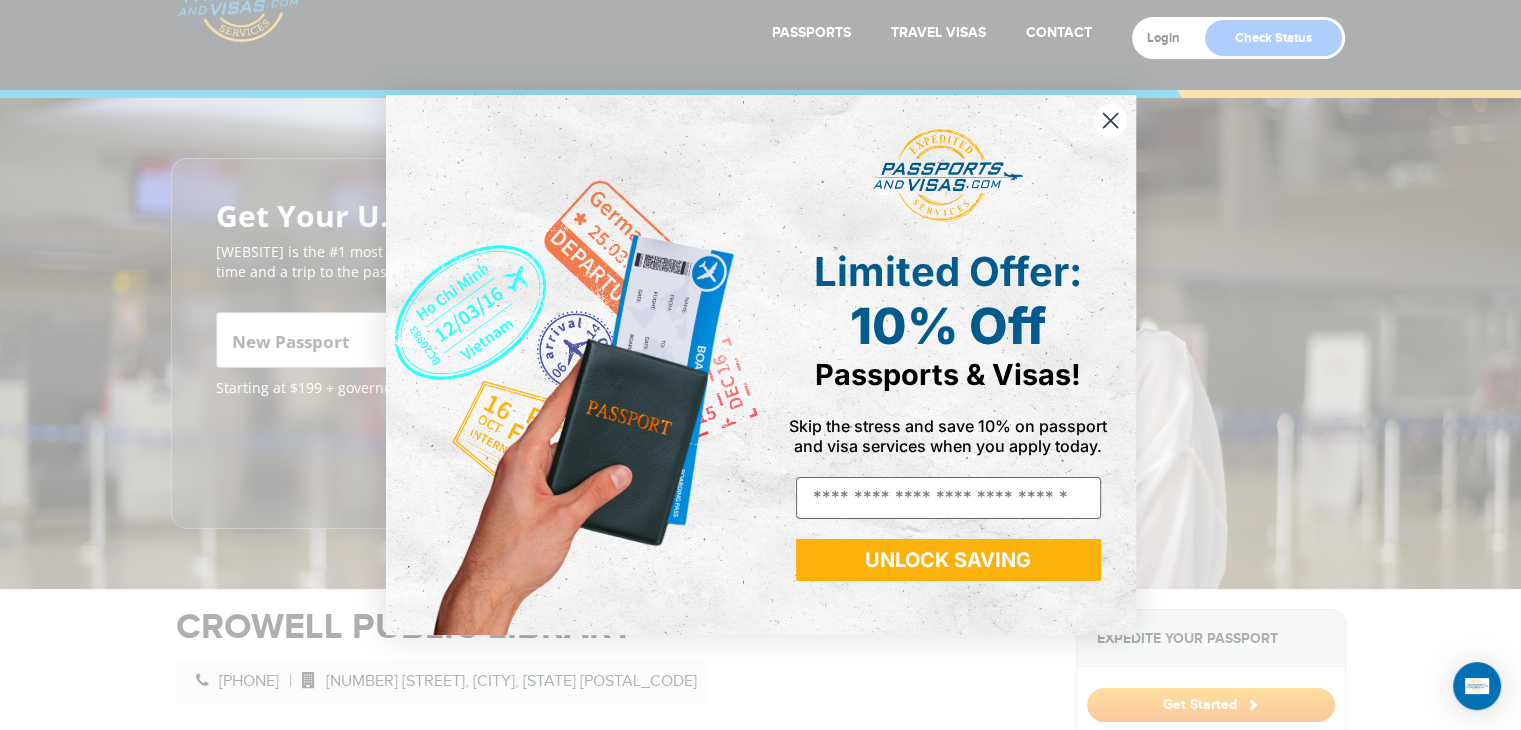 type on "**********" 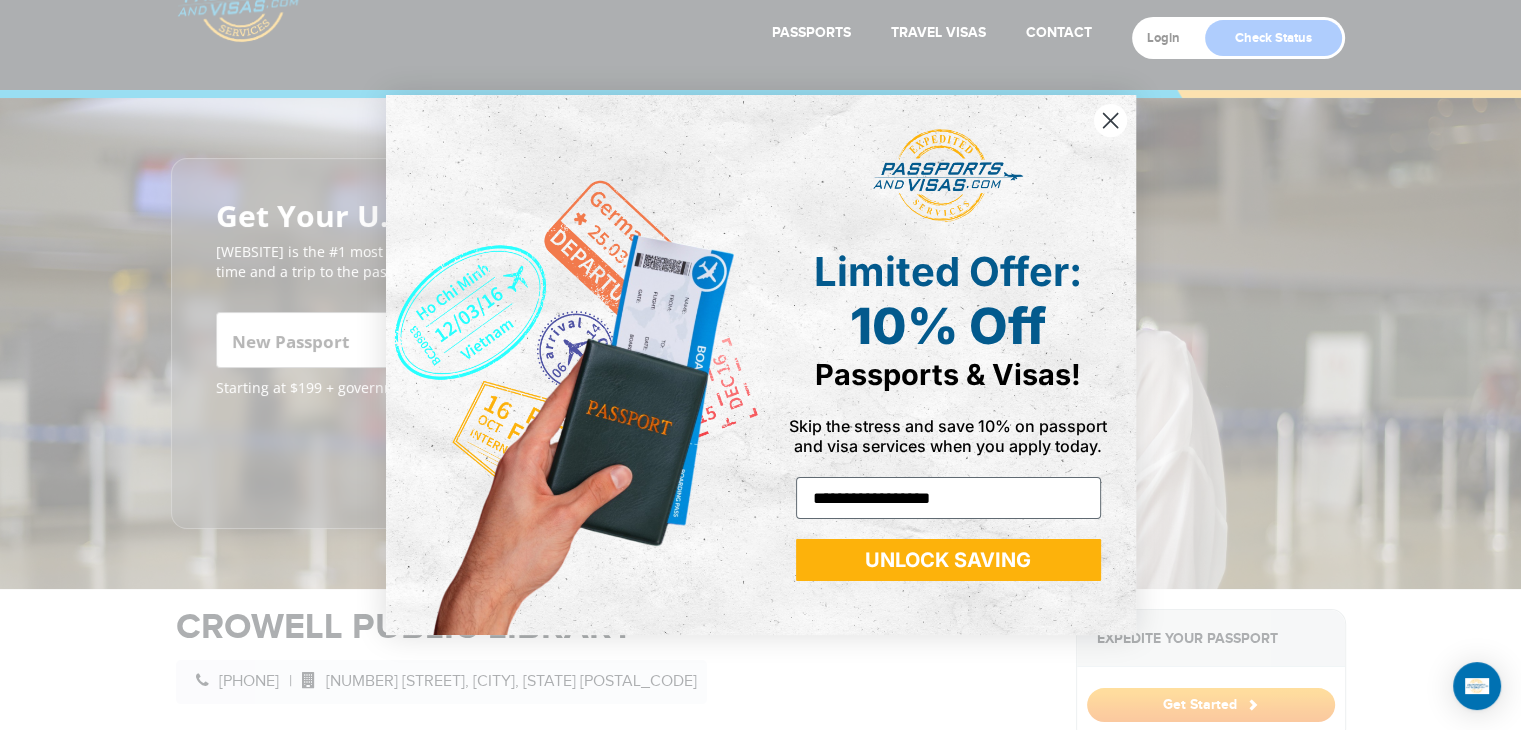 click on "UNLOCK SAVING" at bounding box center [948, 560] 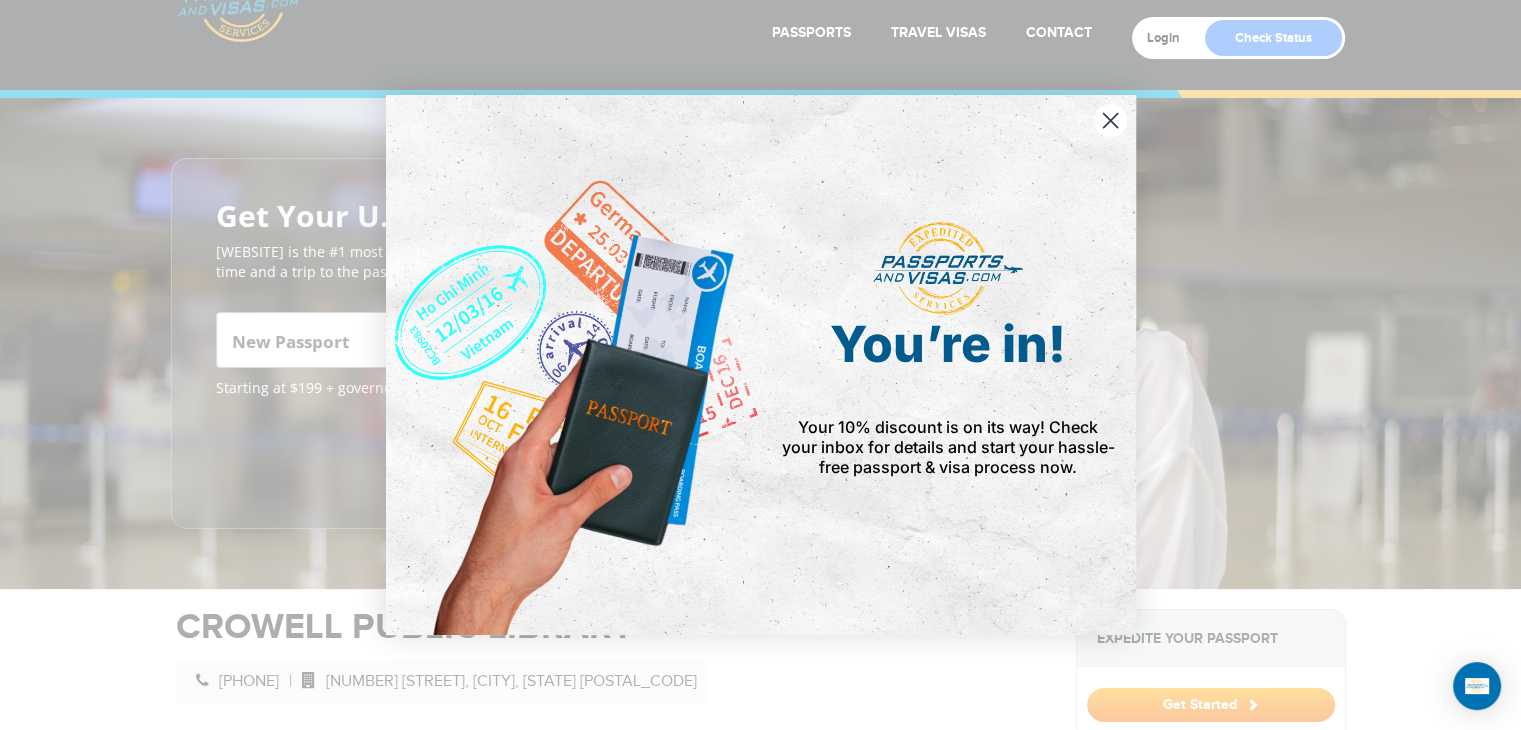 click 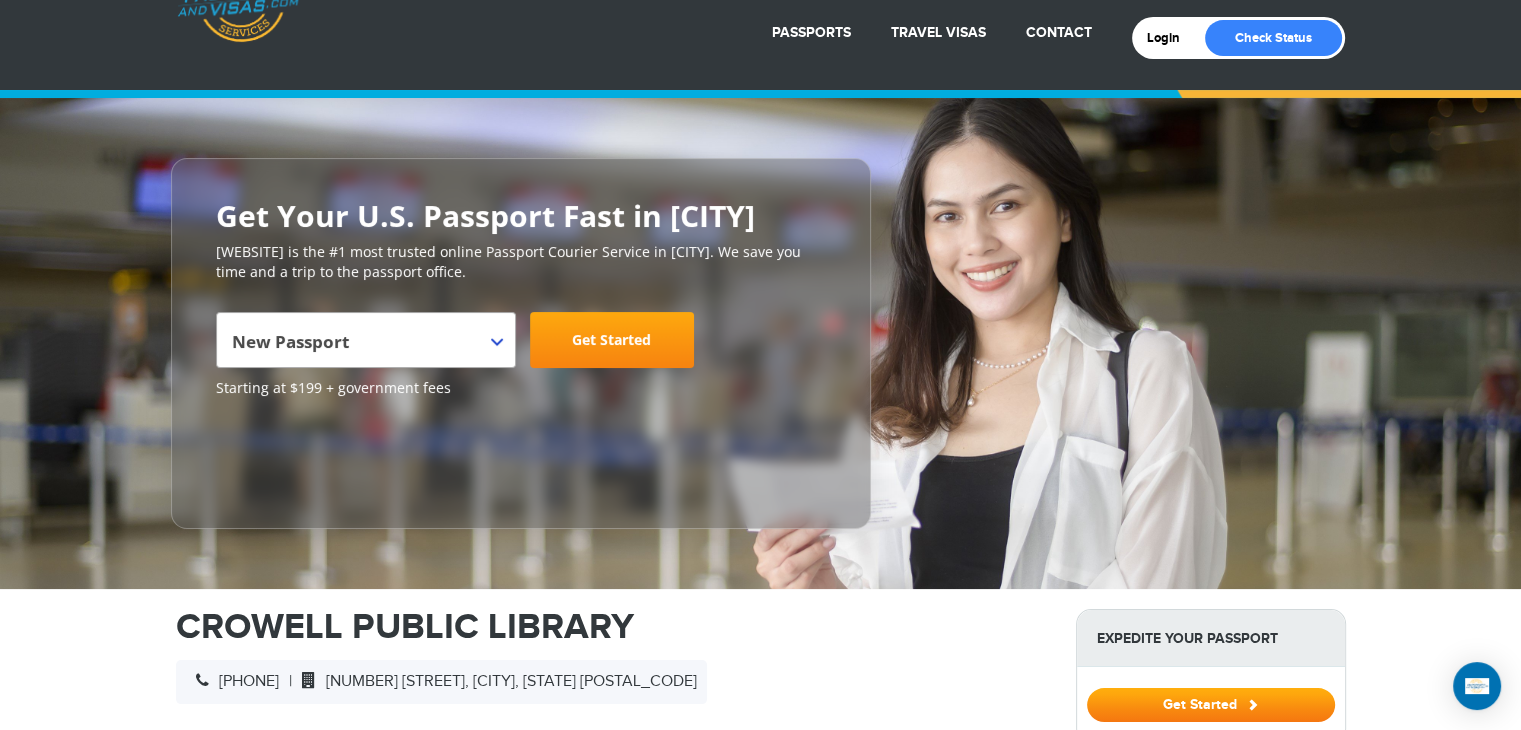 click on "Get Started" at bounding box center [612, 340] 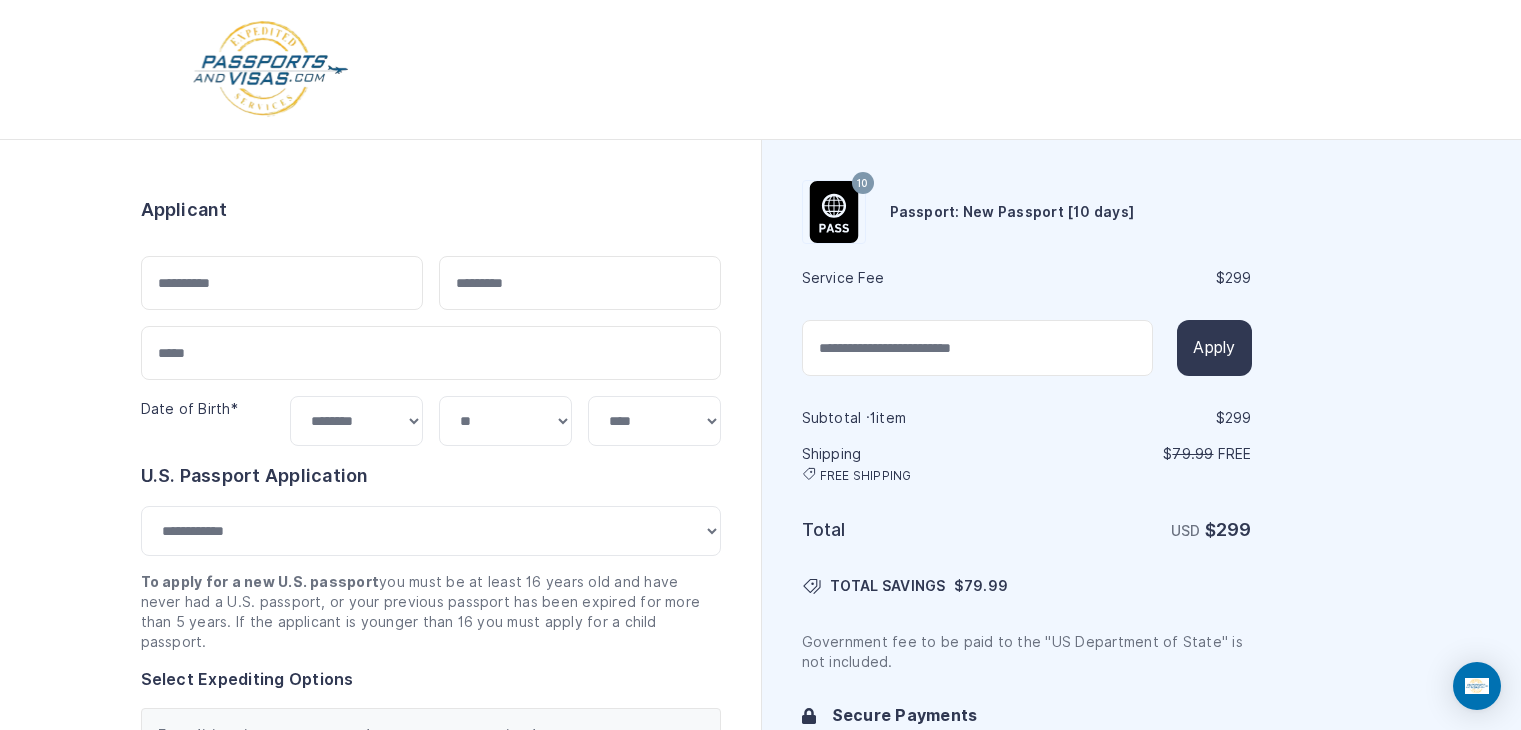 select on "***" 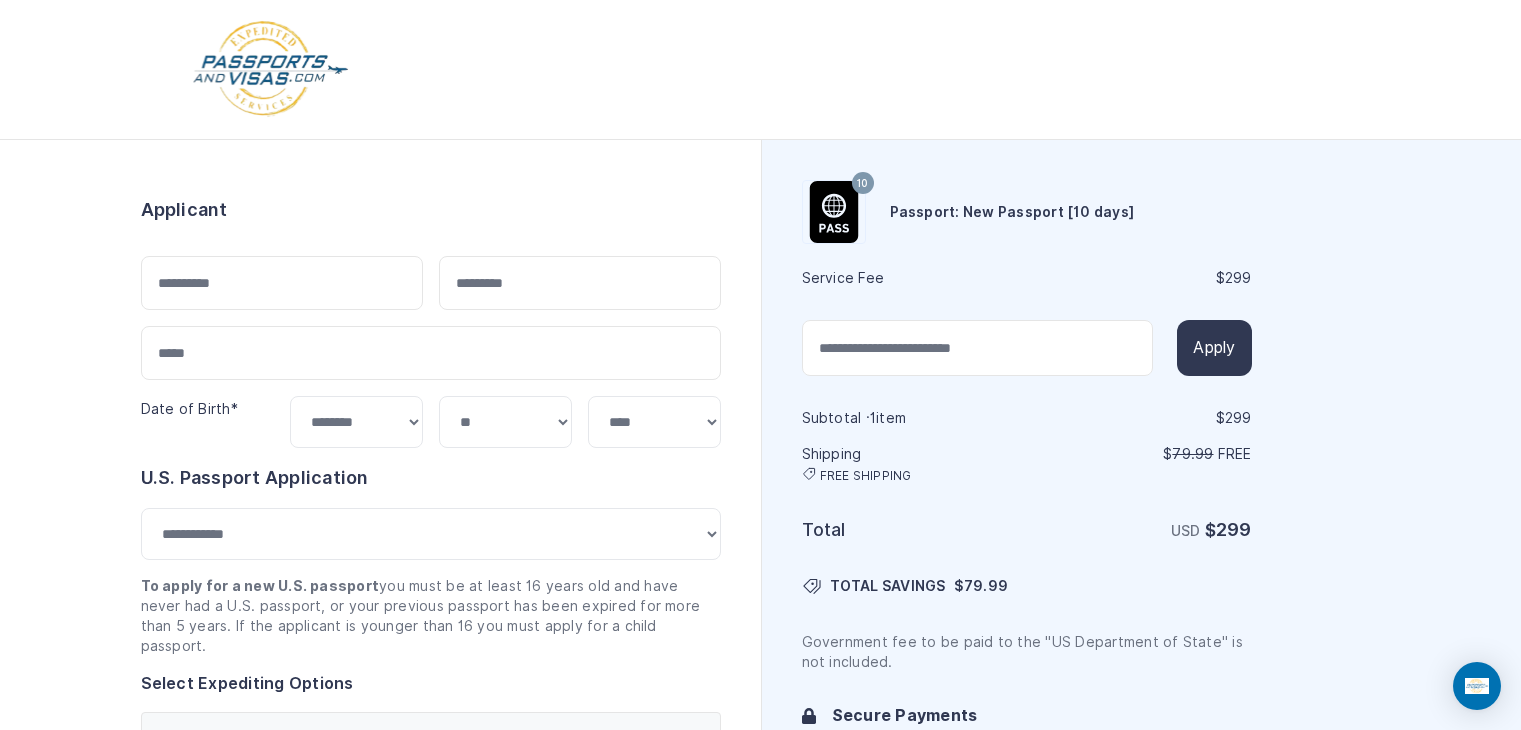 scroll, scrollTop: 0, scrollLeft: 0, axis: both 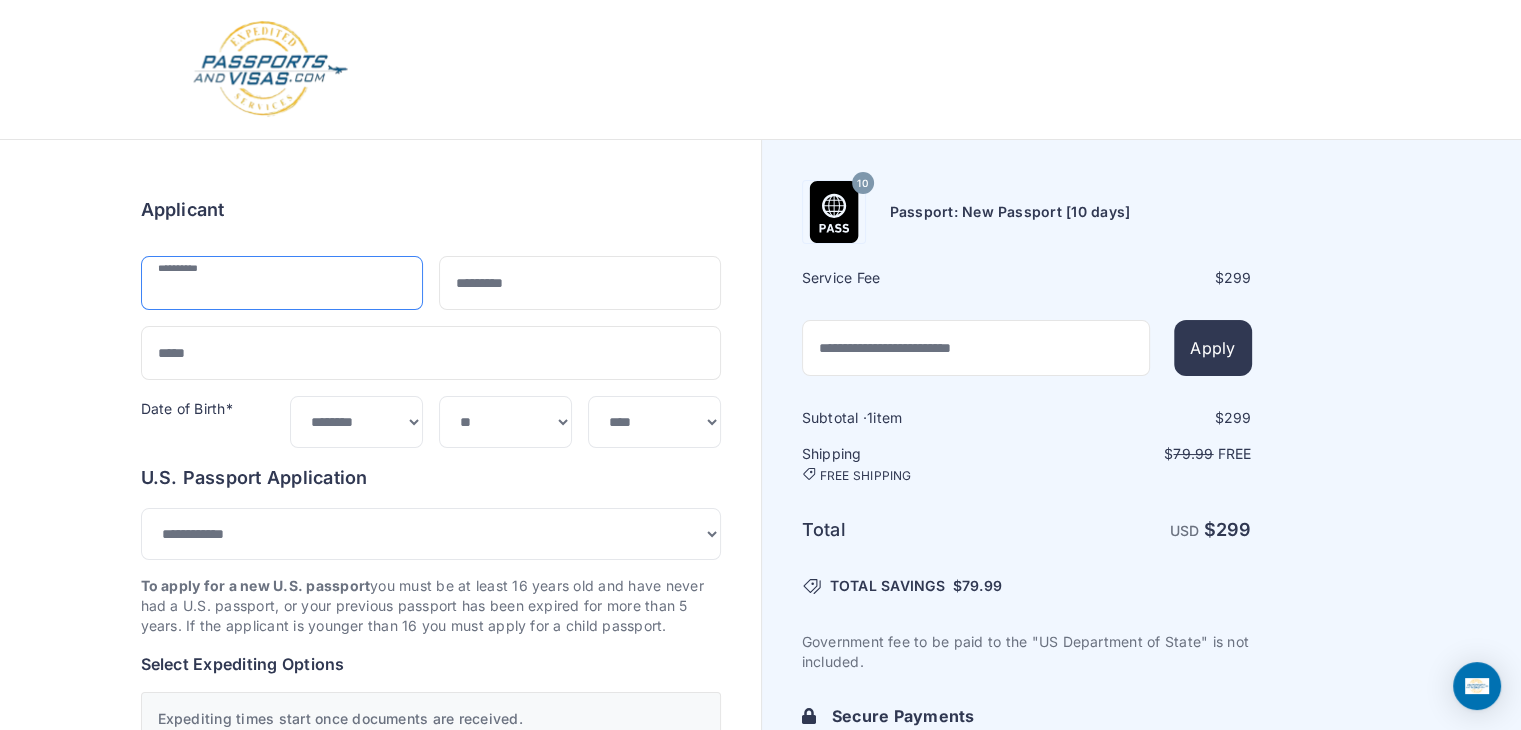 click at bounding box center (282, 283) 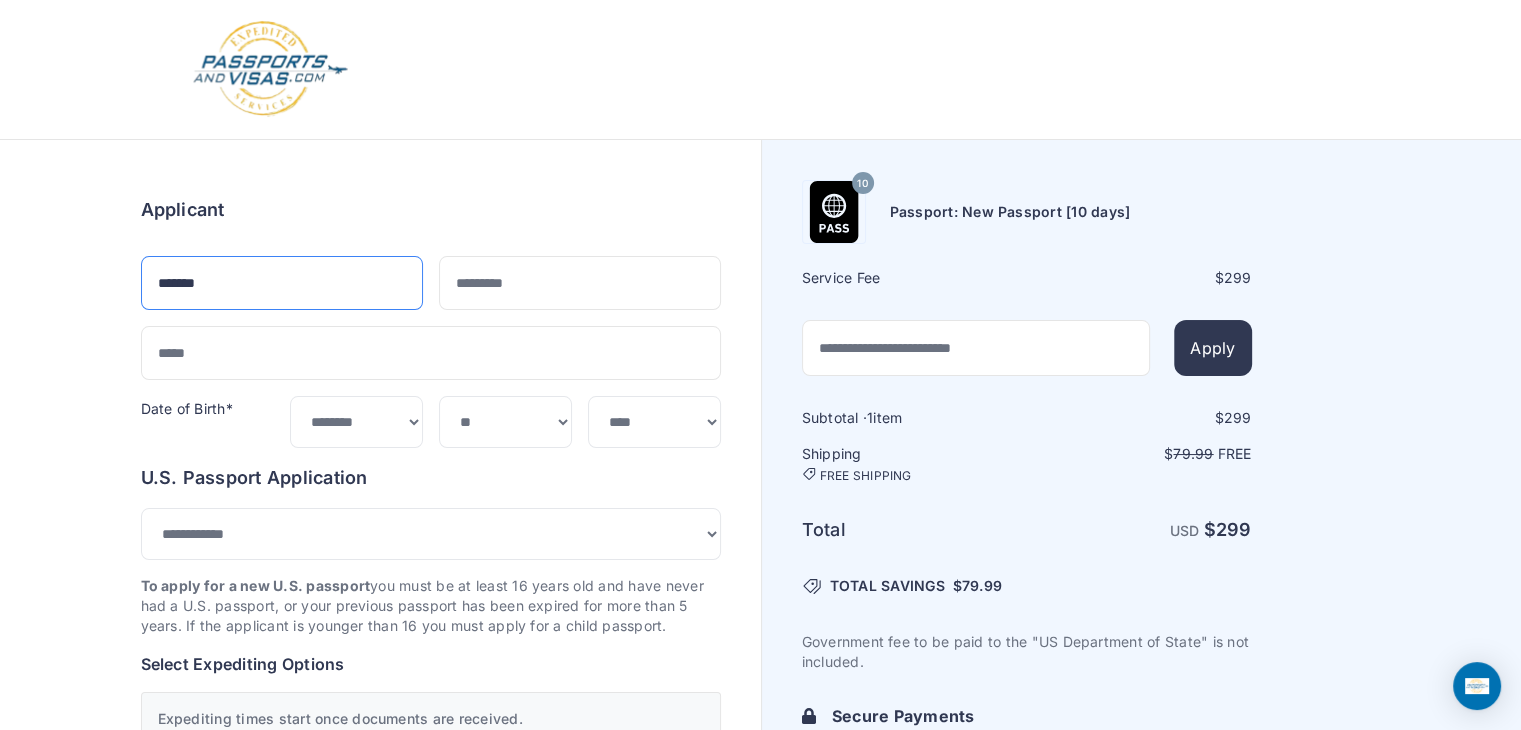 type on "*******" 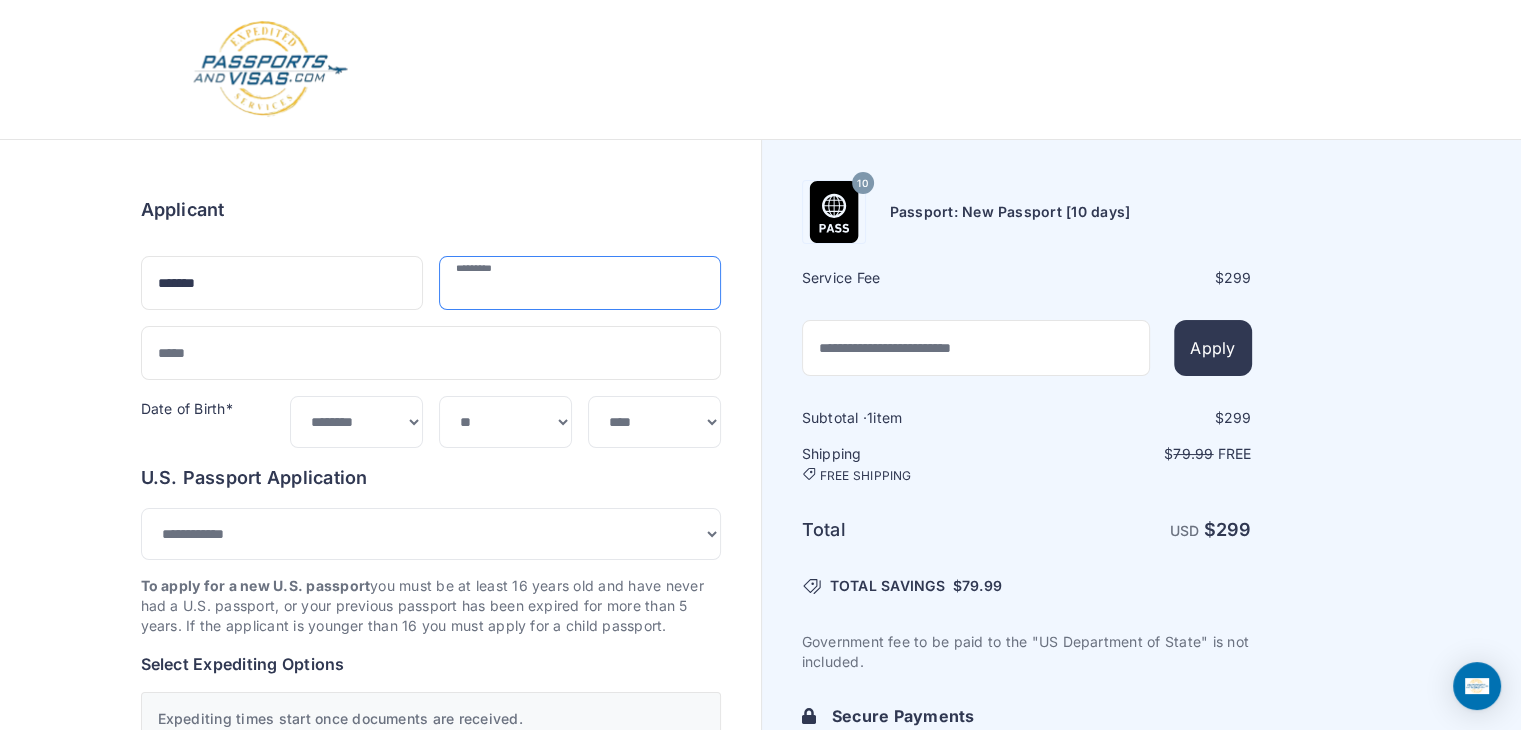 click at bounding box center [580, 283] 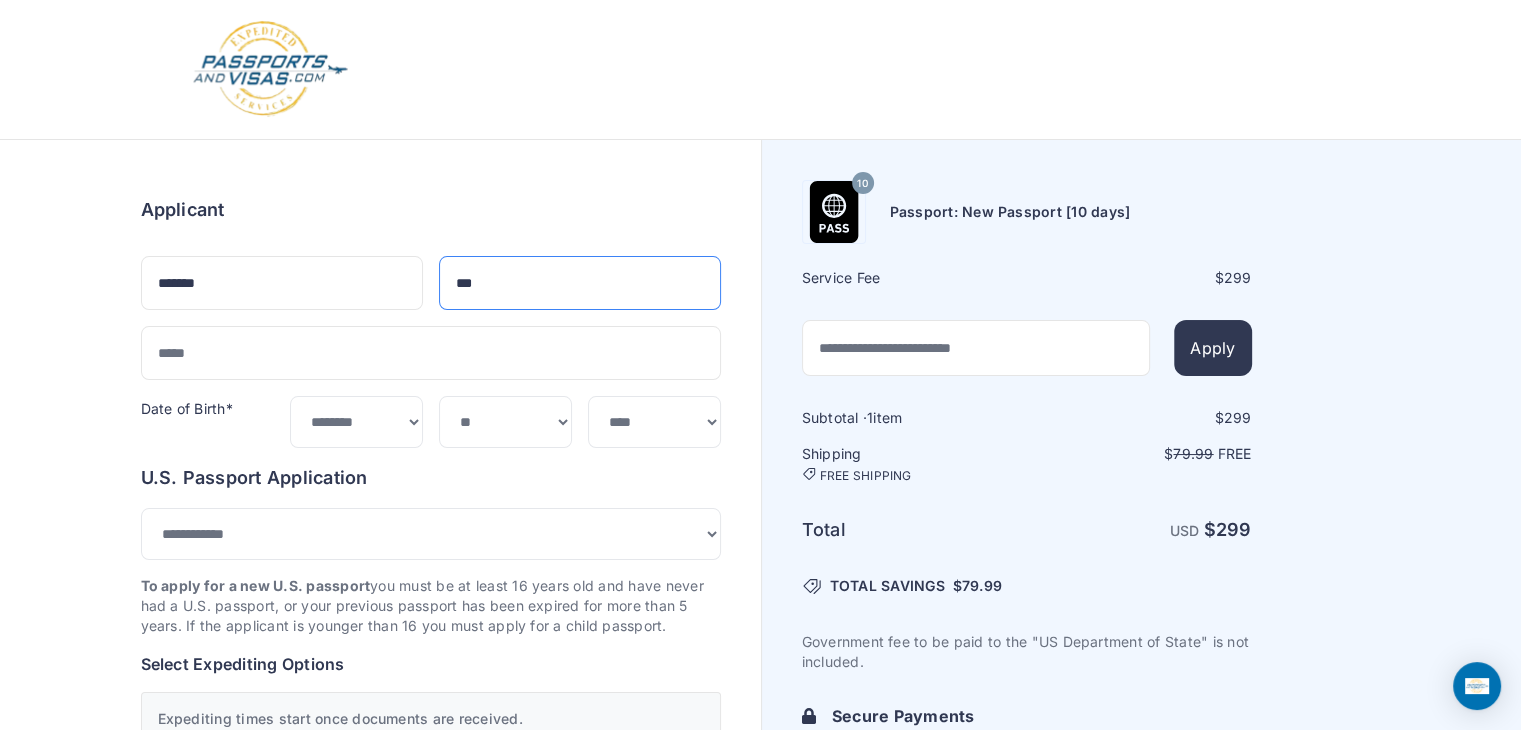 type on "***" 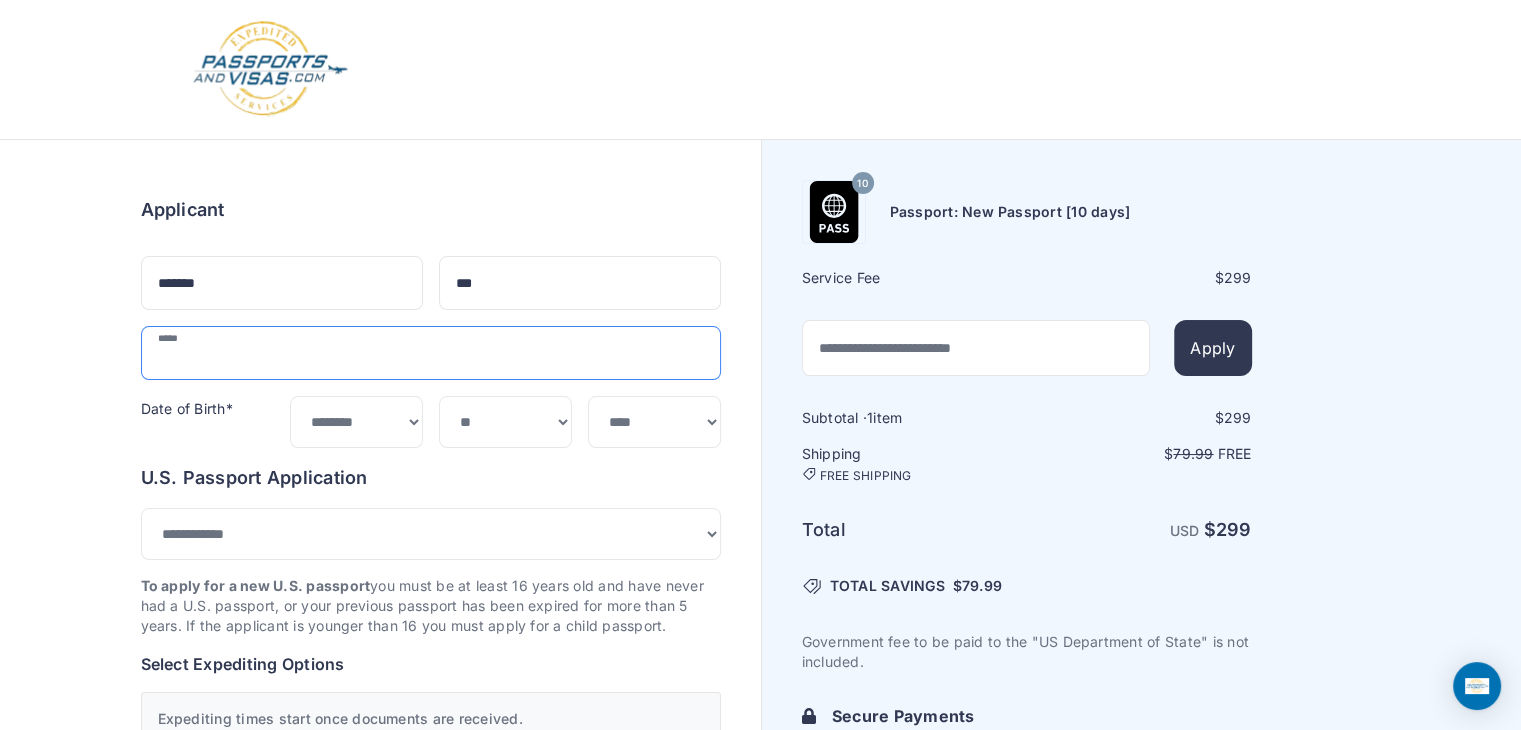 click at bounding box center [431, 353] 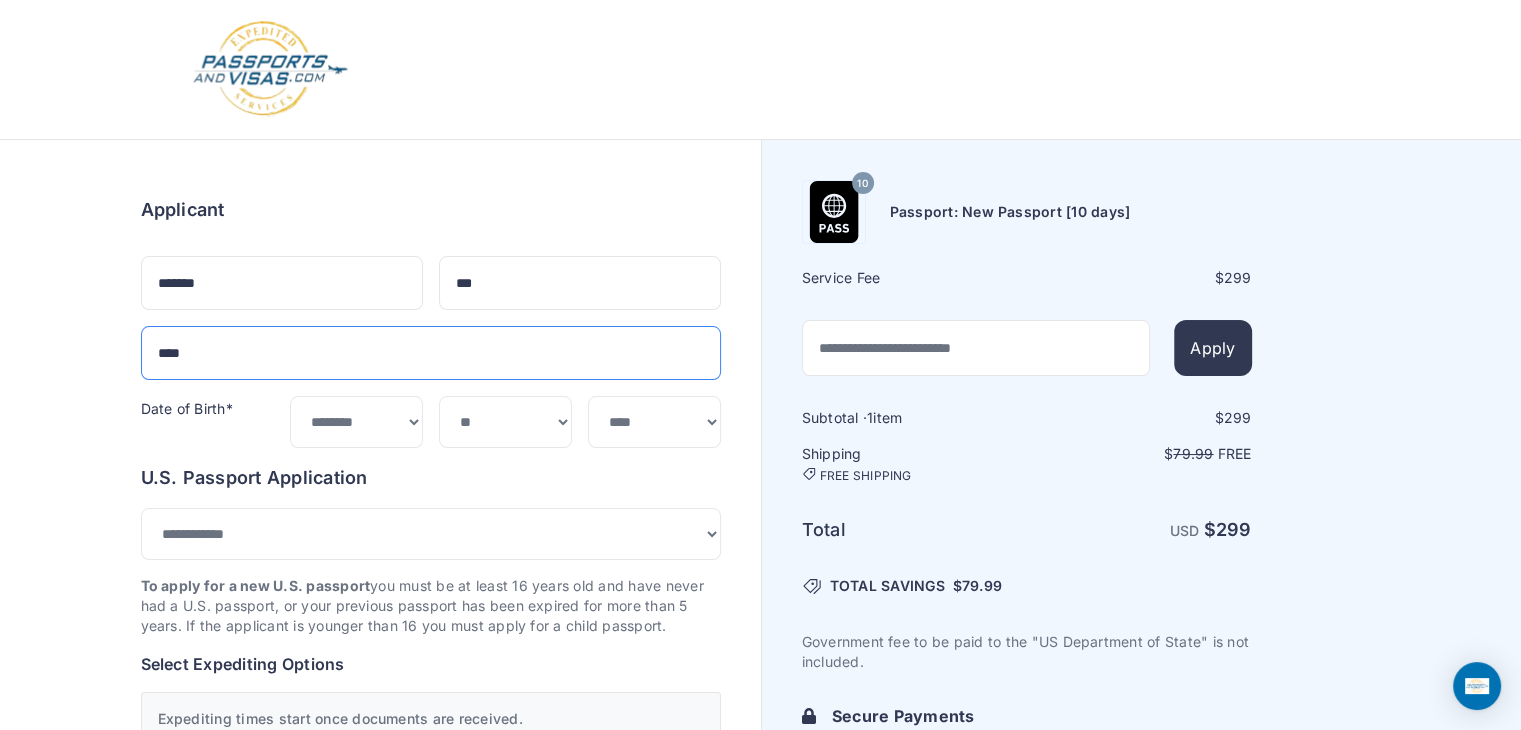 type on "**********" 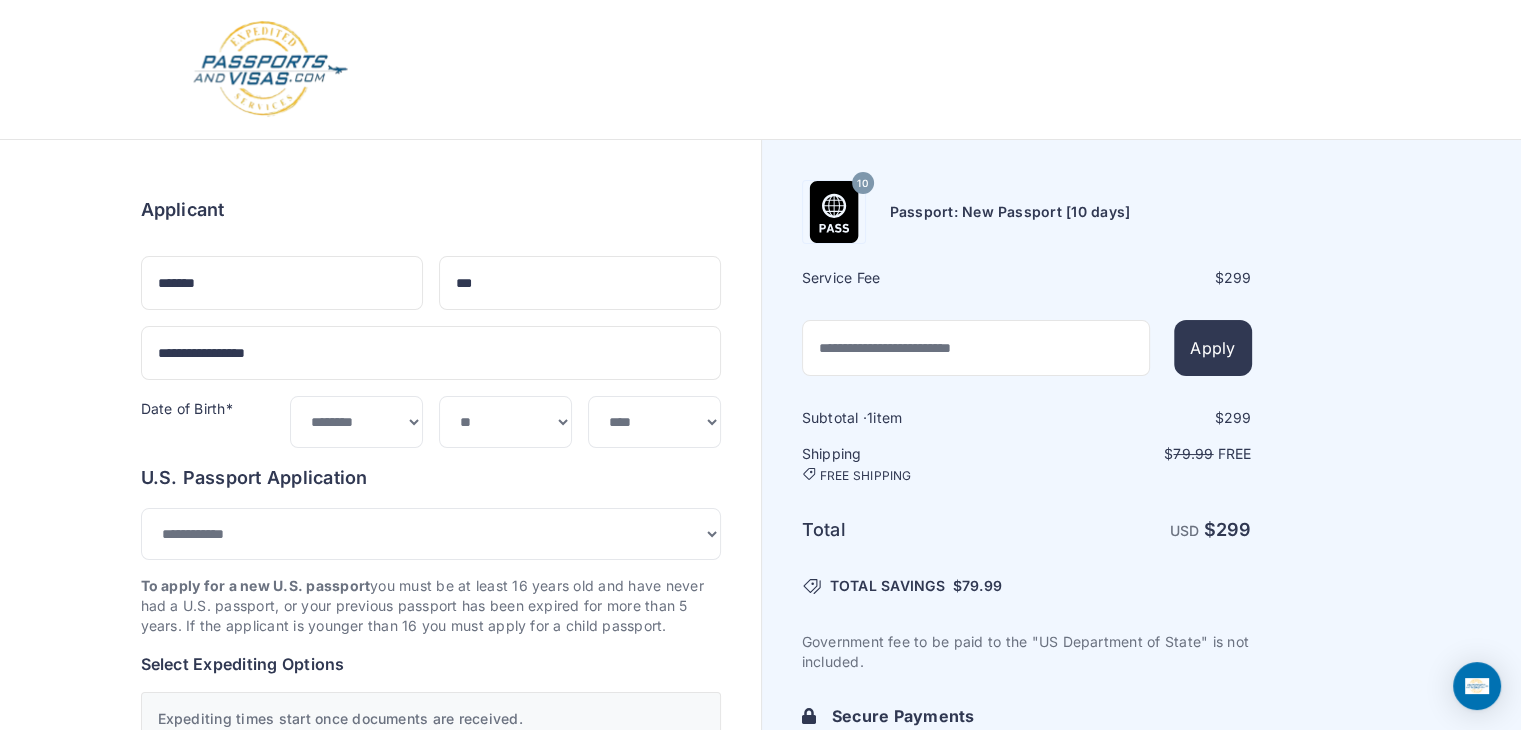 type on "**********" 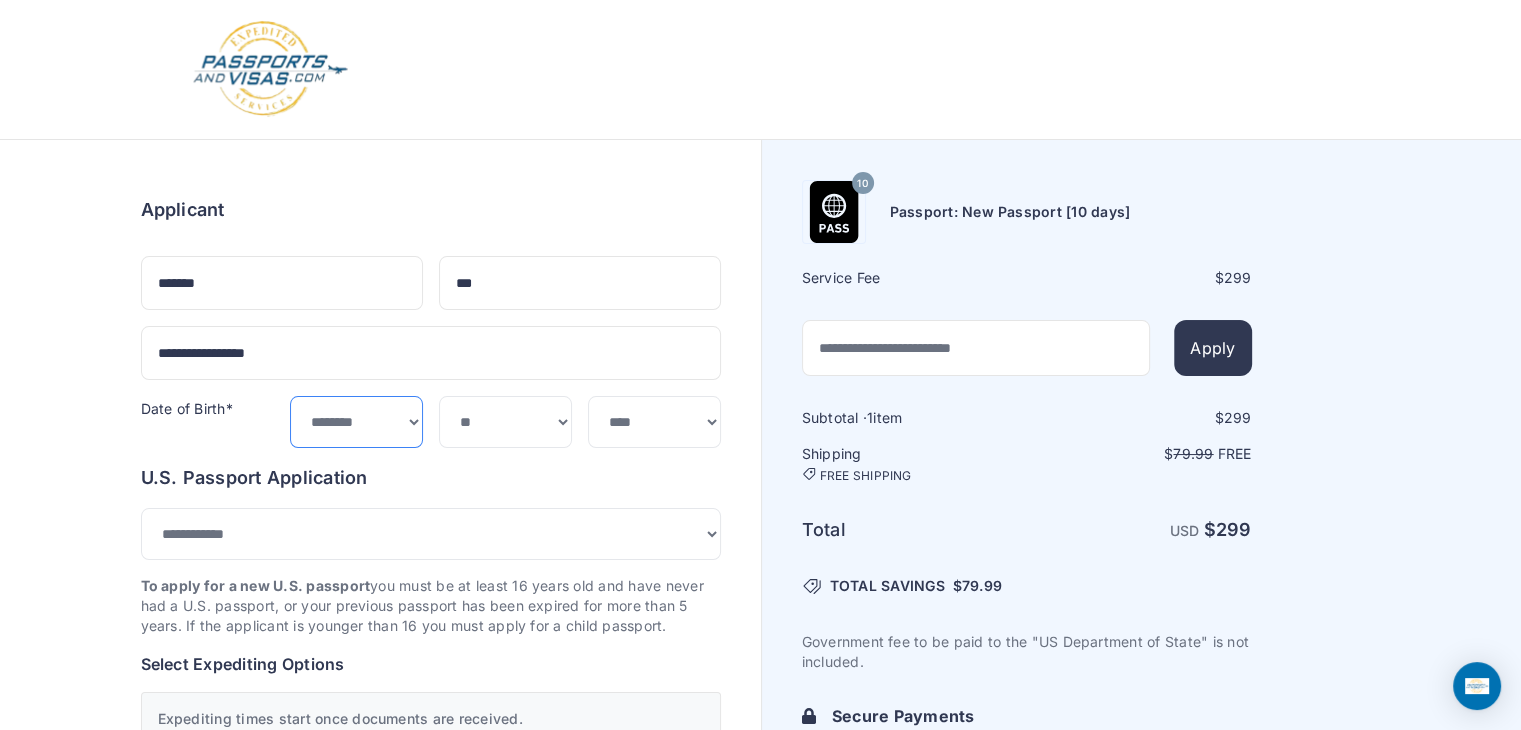 click on "*****
*******
********
*****
*****
***
****
****
******
*********
*******
********
********" at bounding box center (356, 422) 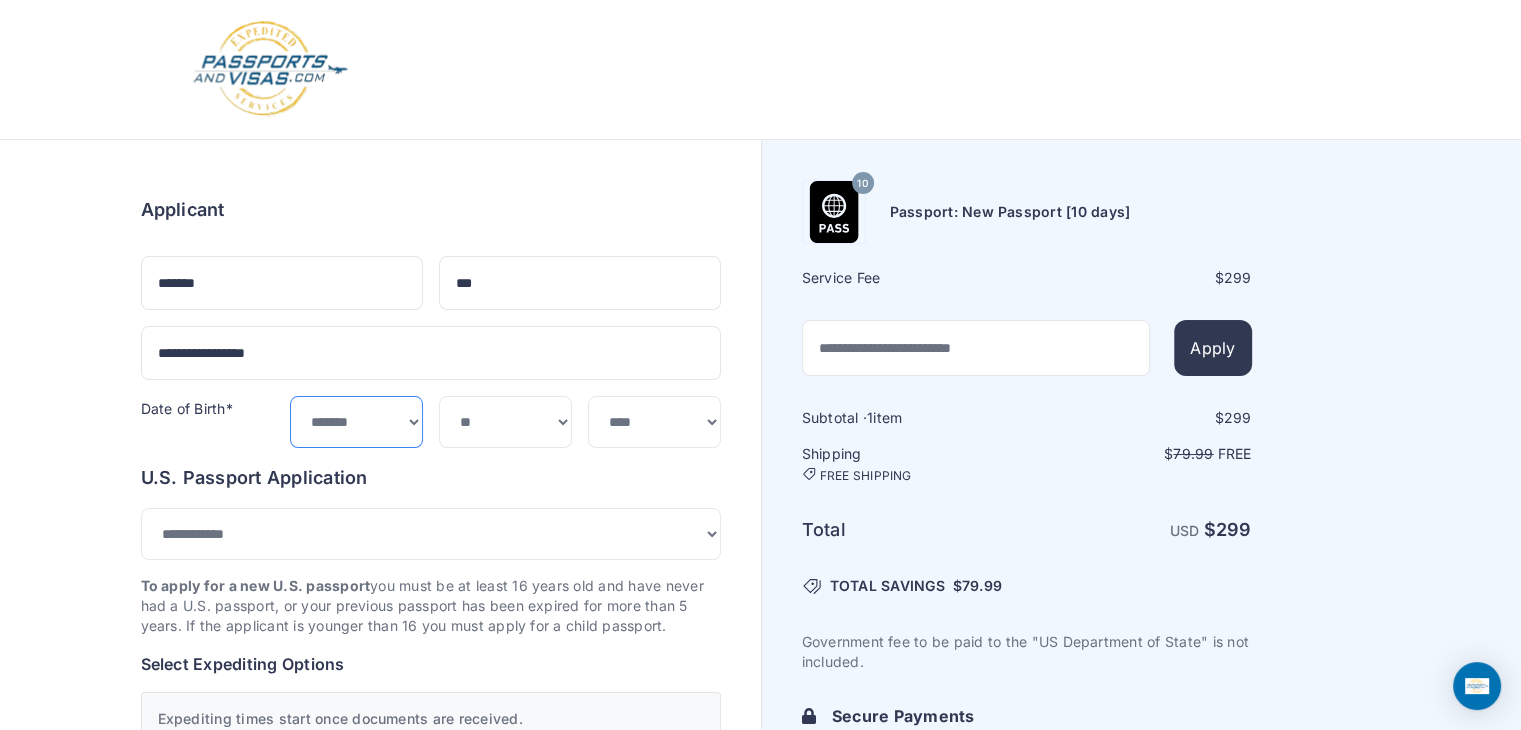 click on "*****
*******
********
*****
*****
***
****
****
******
*********
*******
********
********" at bounding box center [356, 422] 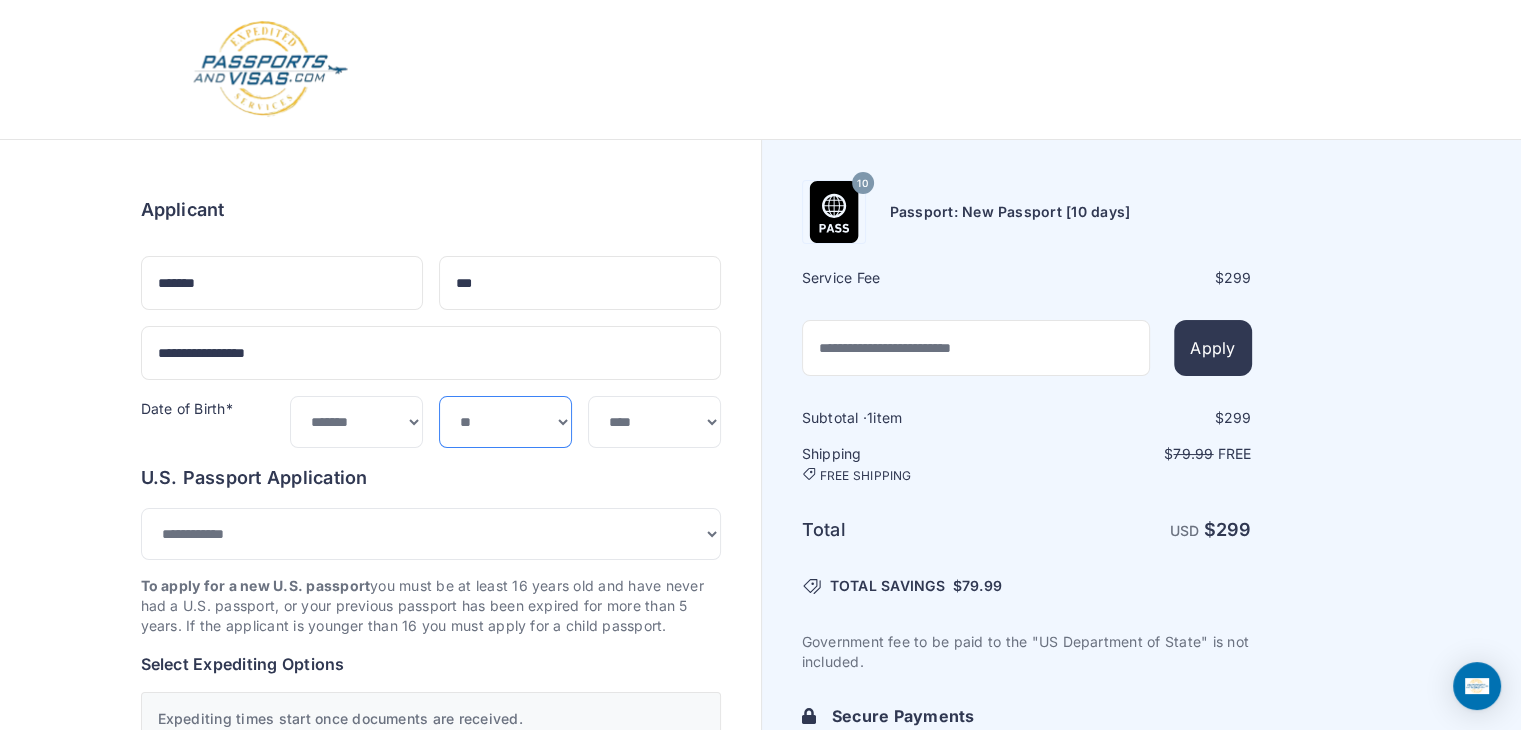 click on "***
*
*
*
*
*
*
*
*
*
**
**
**
**
** ** ** ** ** **" at bounding box center (505, 422) 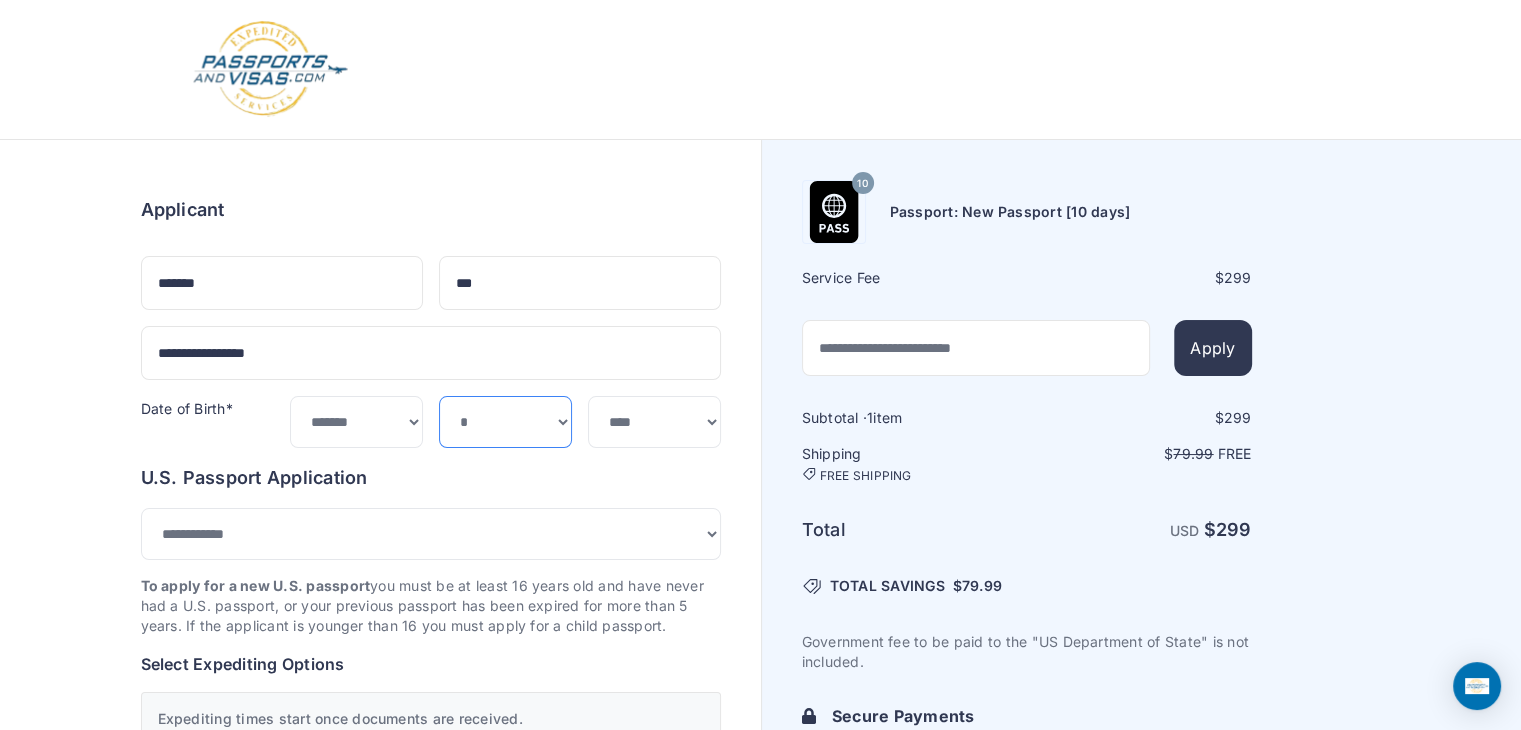 click on "***
*
*
*
*
*
*
*
*
*
**
**
**
**
** ** ** ** ** **" at bounding box center (505, 422) 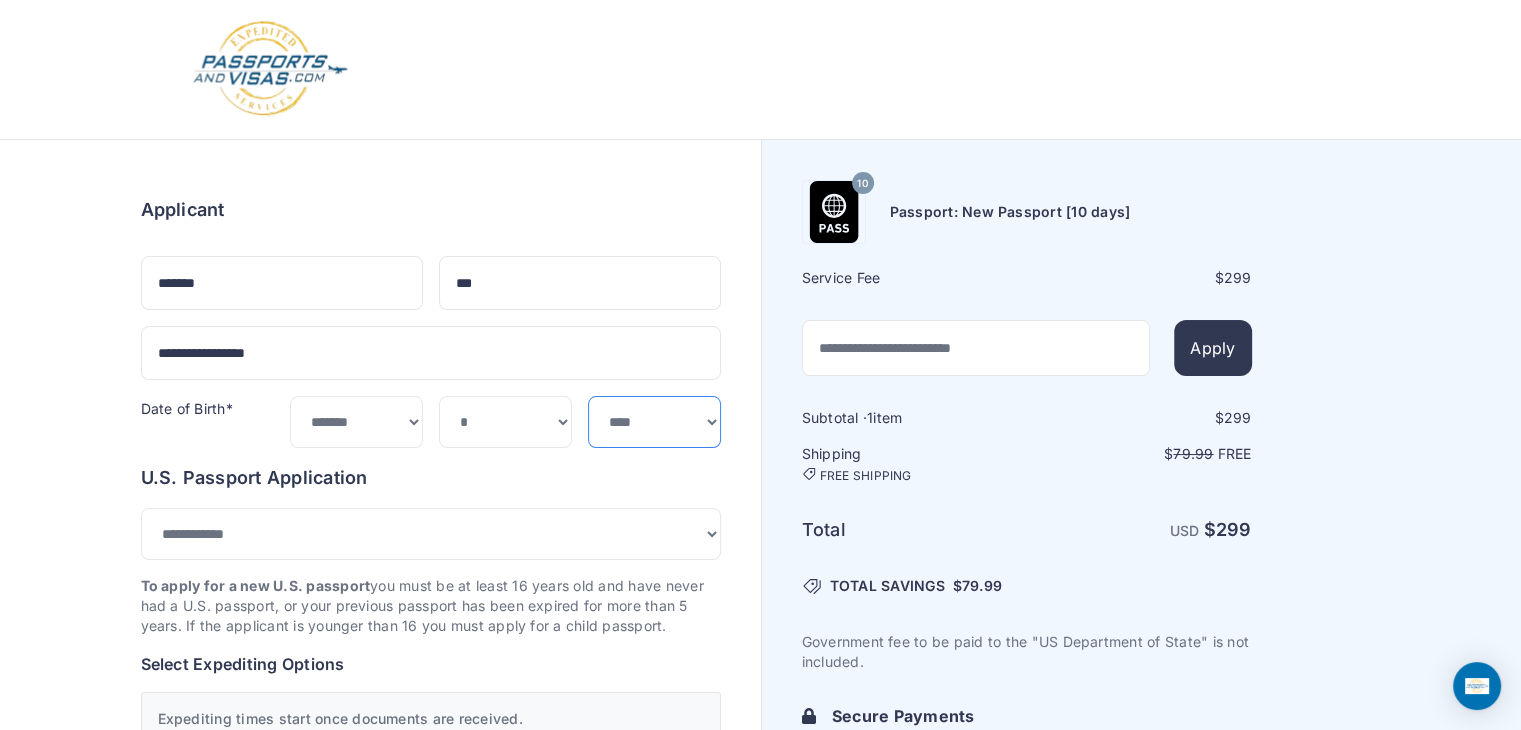 click on "****
****
****
****
****
****
****
****
****
****
****
****
****
**** **** **** **** **** **** **** **** **** **** ****" at bounding box center [654, 422] 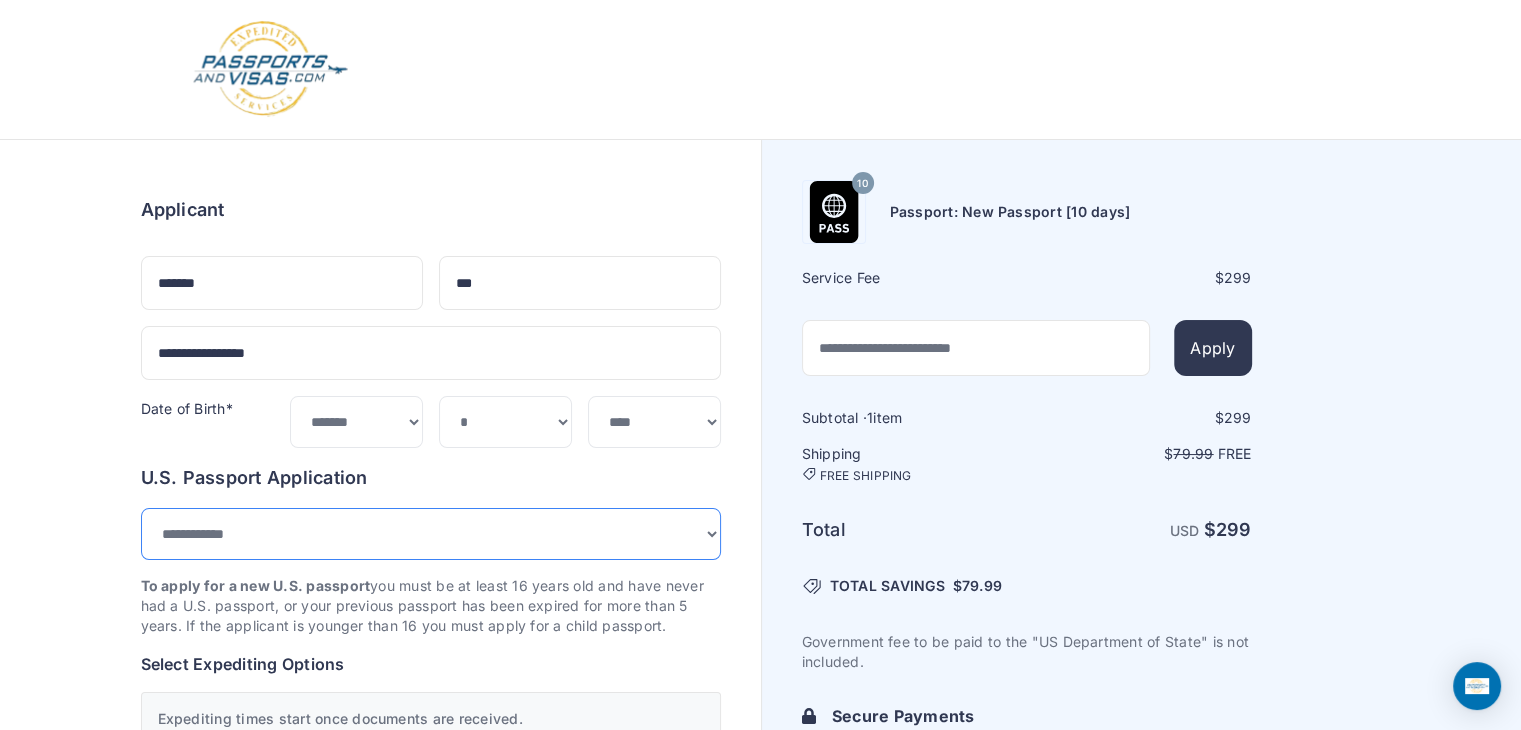 click on "**********" at bounding box center (431, 534) 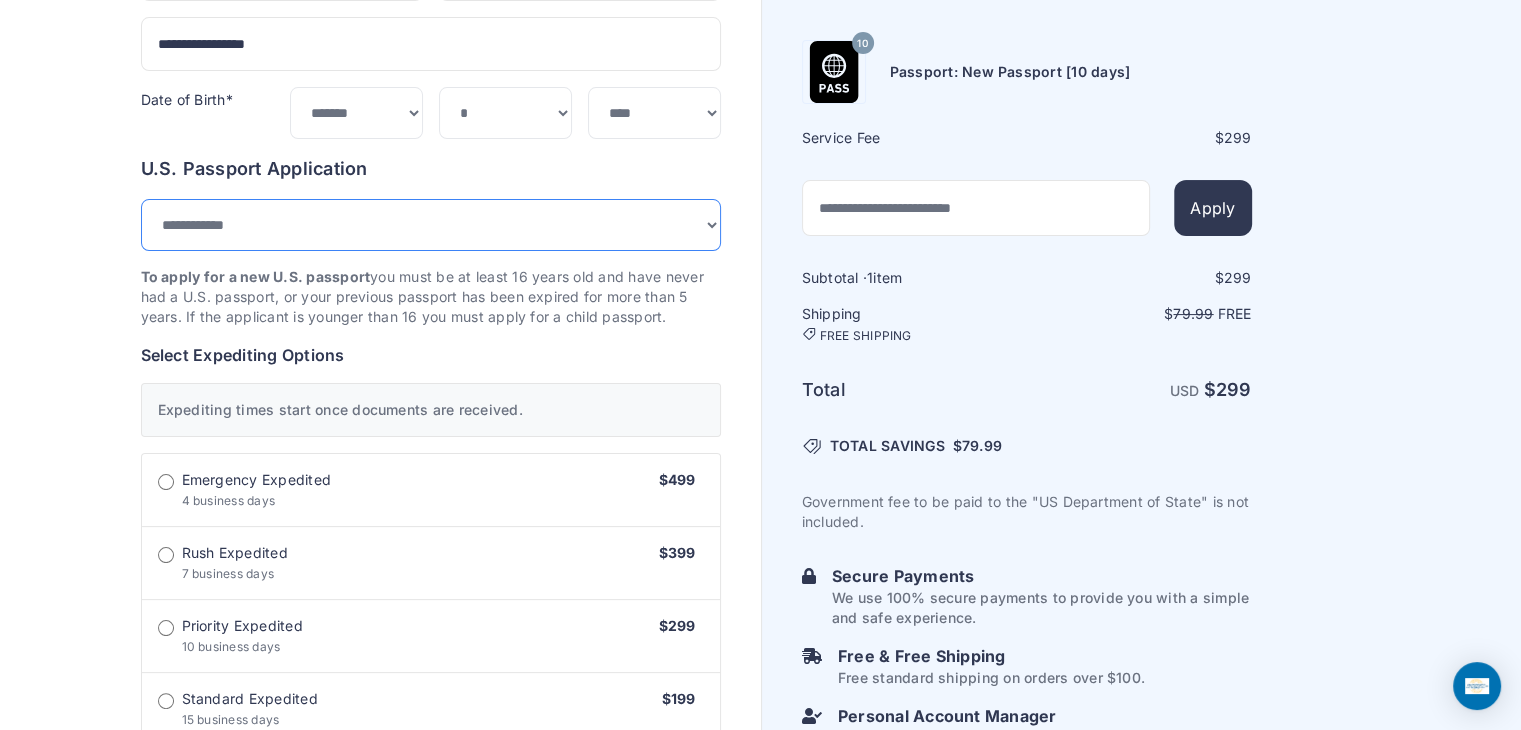 scroll, scrollTop: 312, scrollLeft: 0, axis: vertical 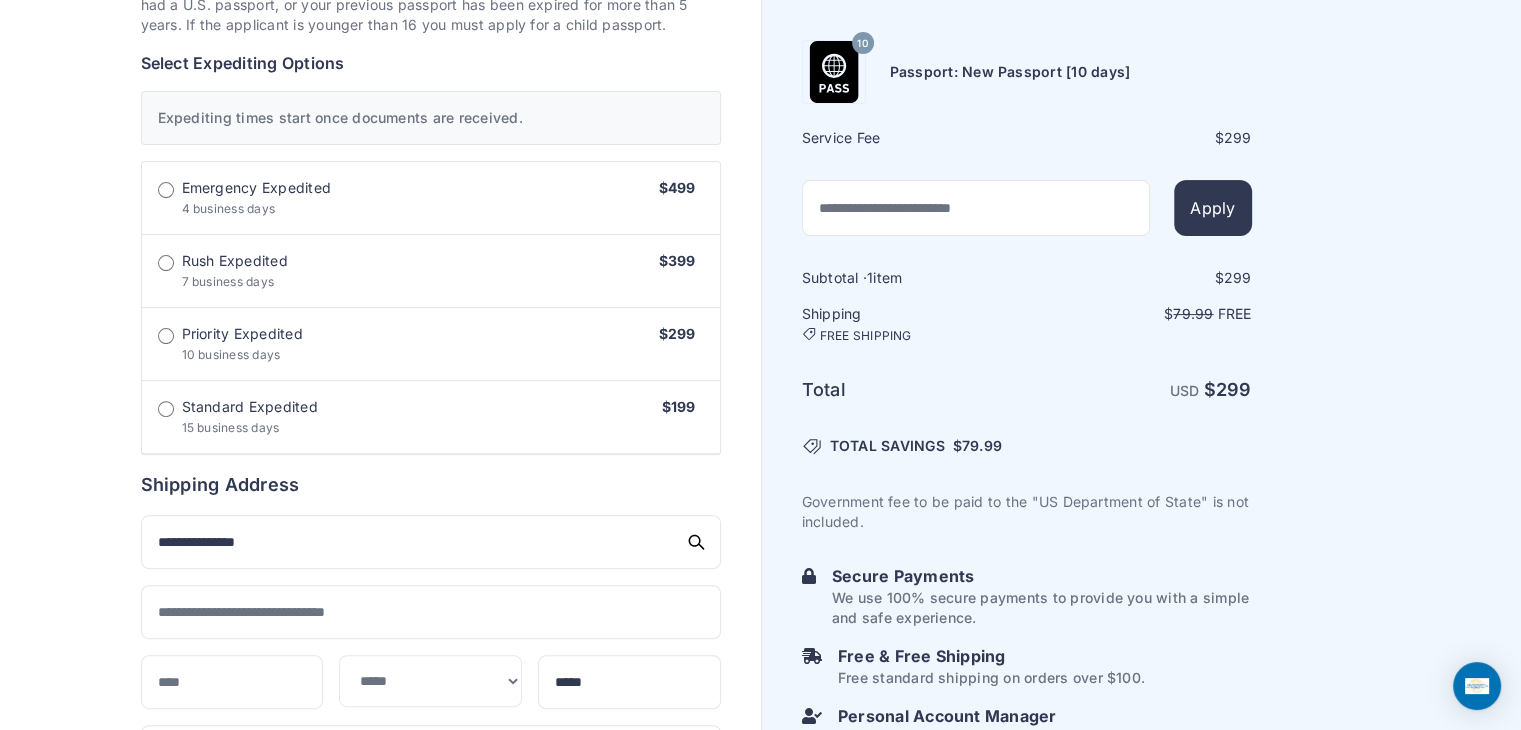 click on "Standard Expedited" at bounding box center [250, 407] 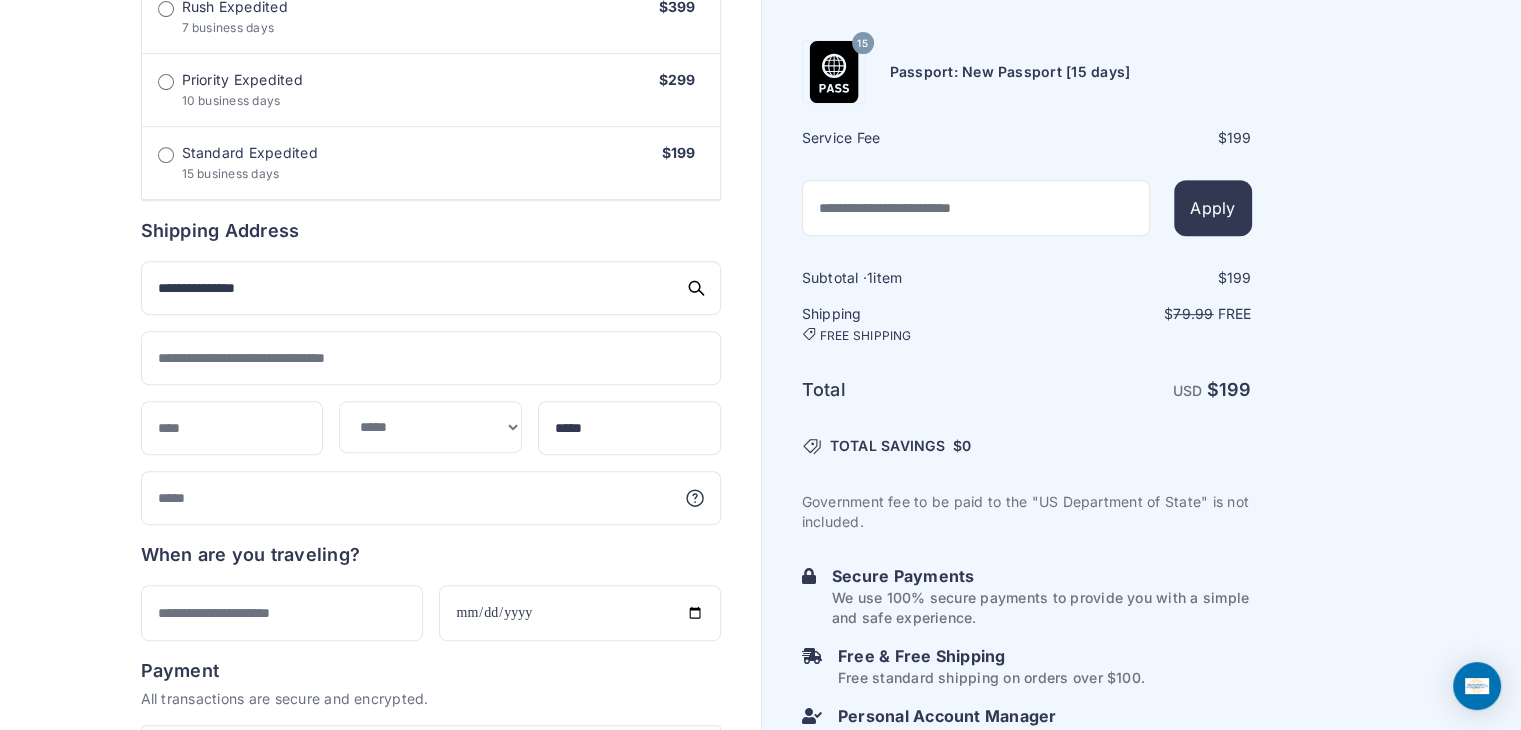 scroll, scrollTop: 857, scrollLeft: 0, axis: vertical 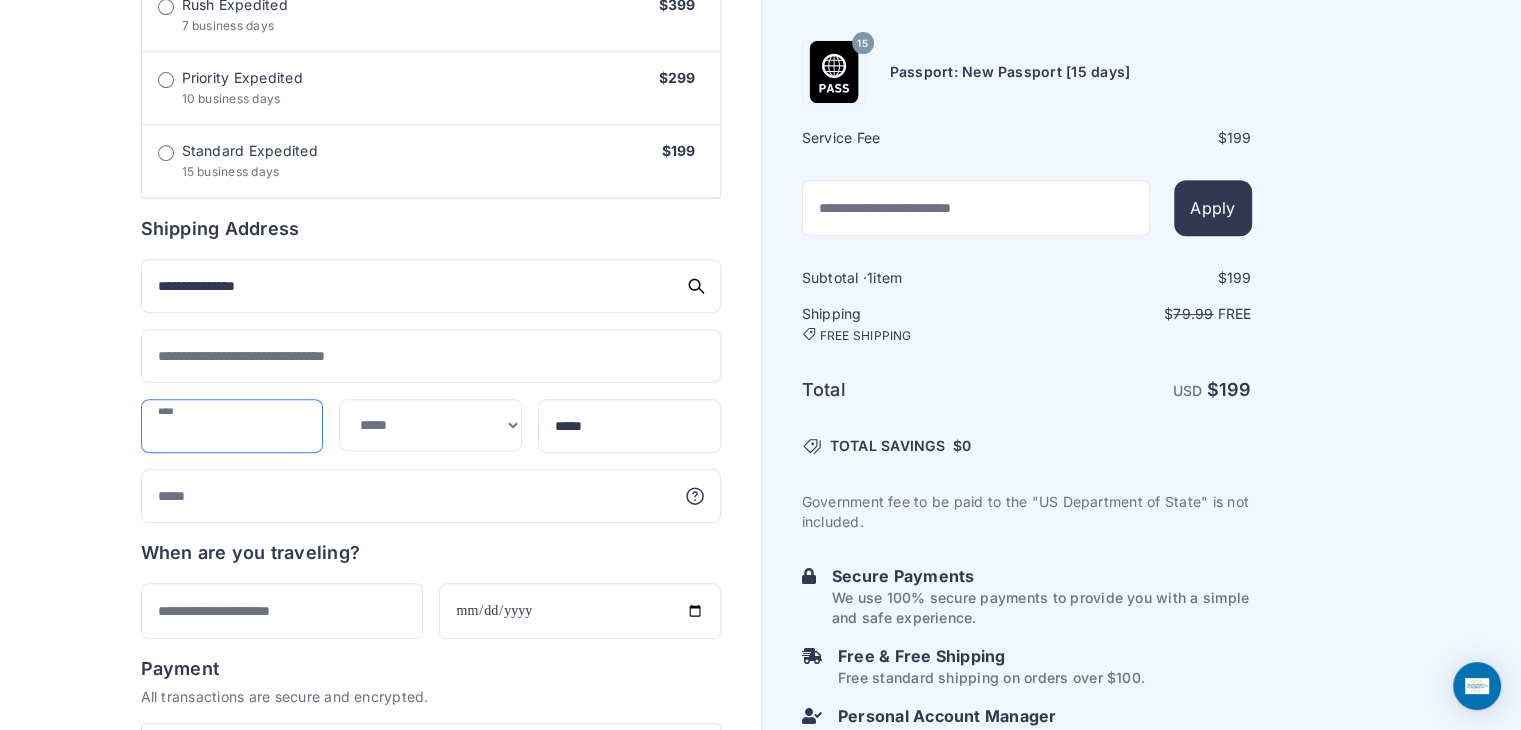 click at bounding box center [232, 426] 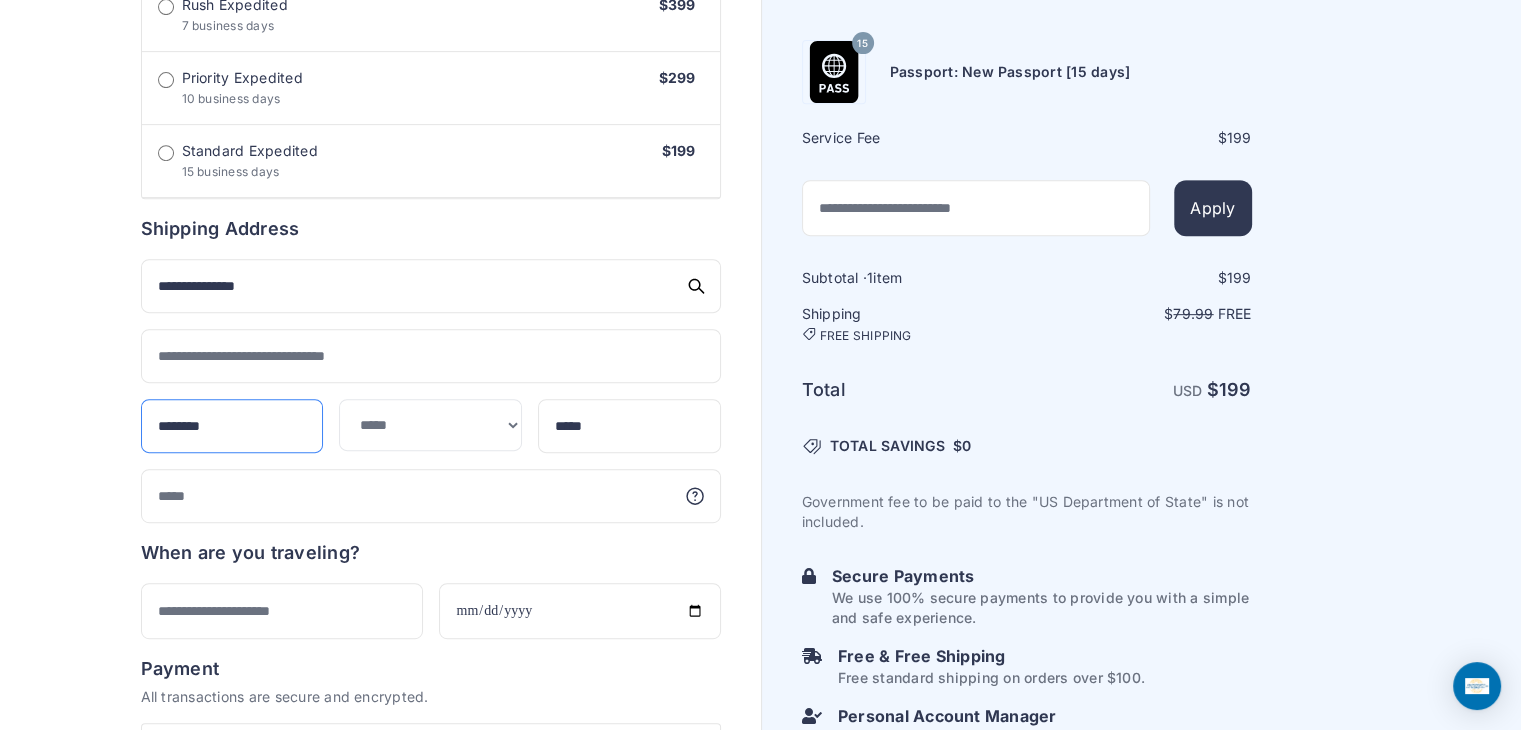 type on "********" 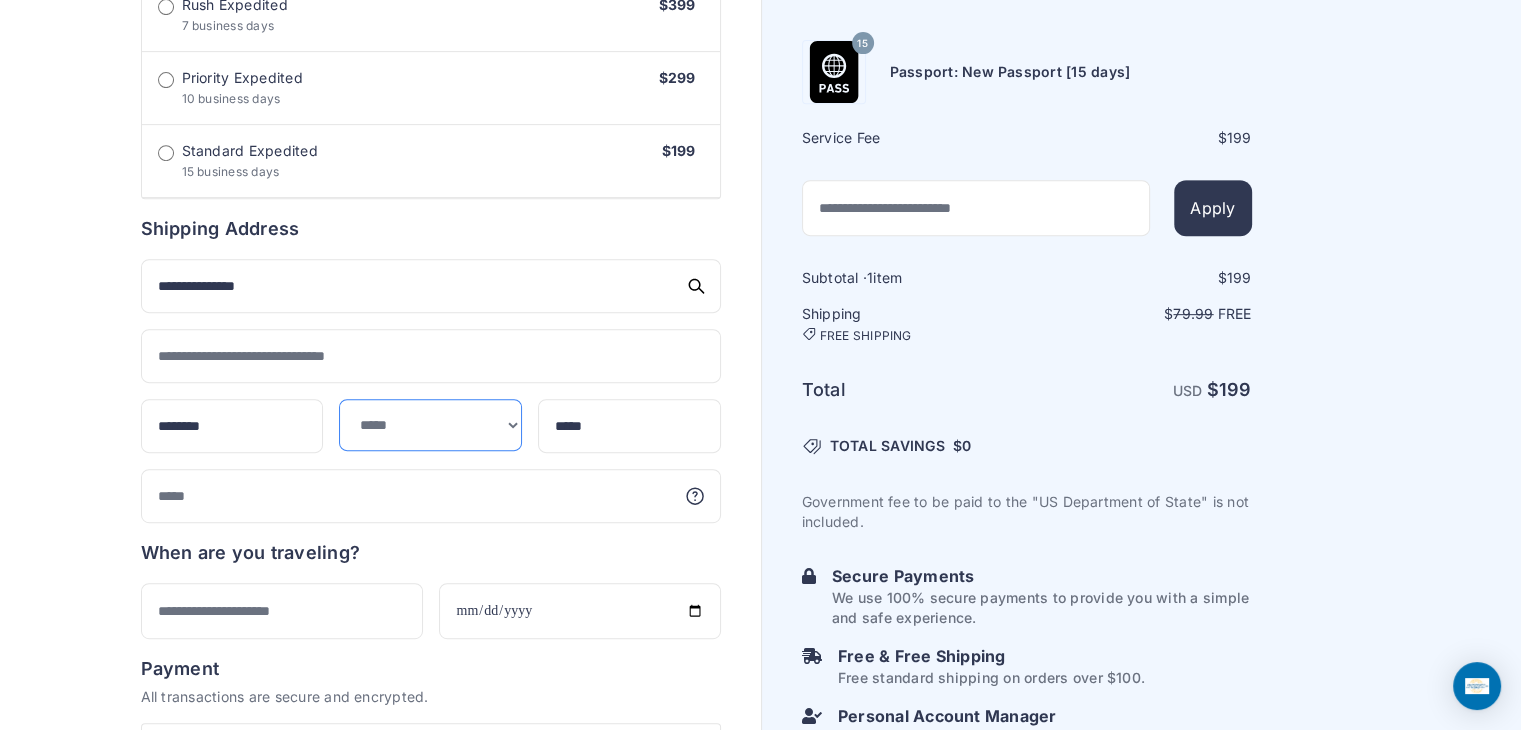 click on "**********" at bounding box center (430, 425) 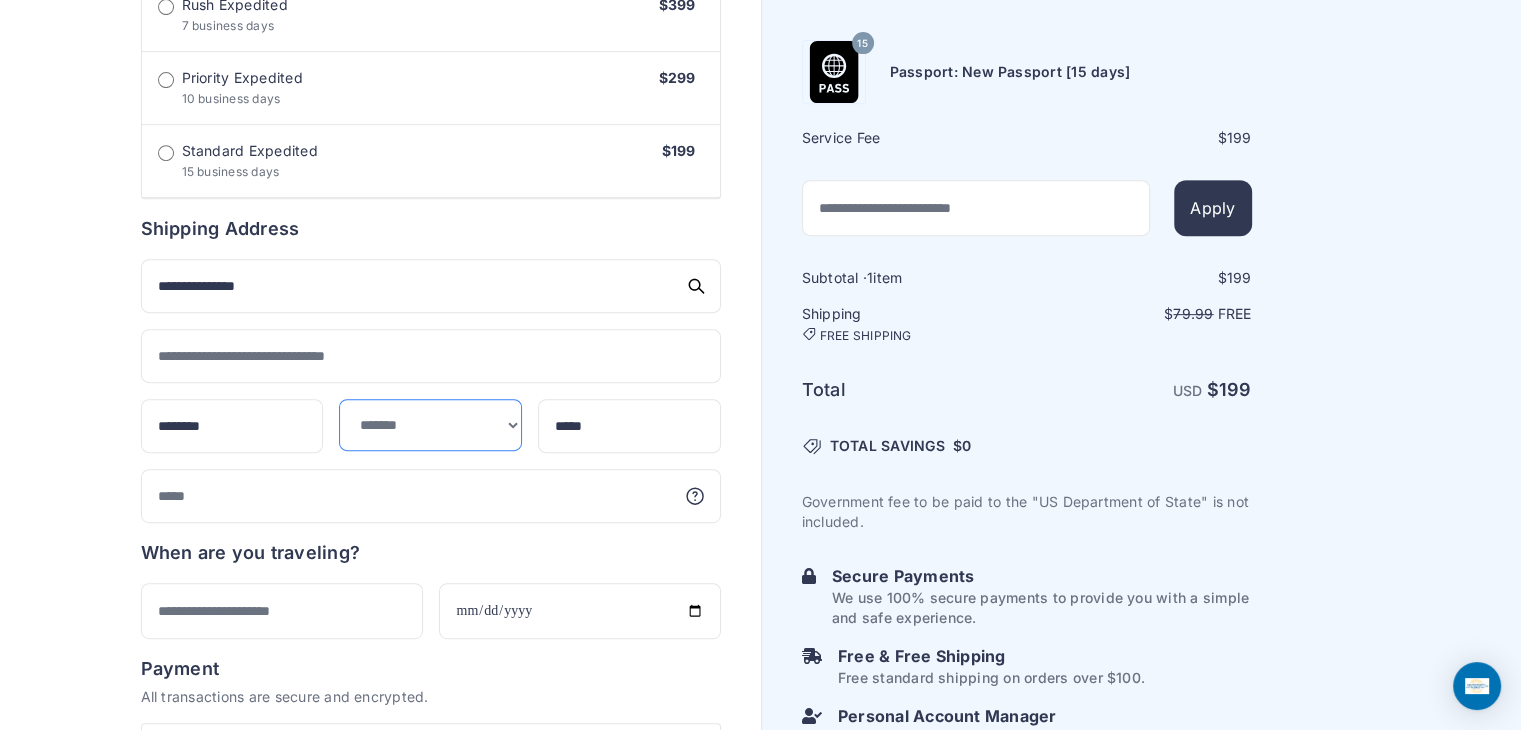 click on "**********" at bounding box center [430, 425] 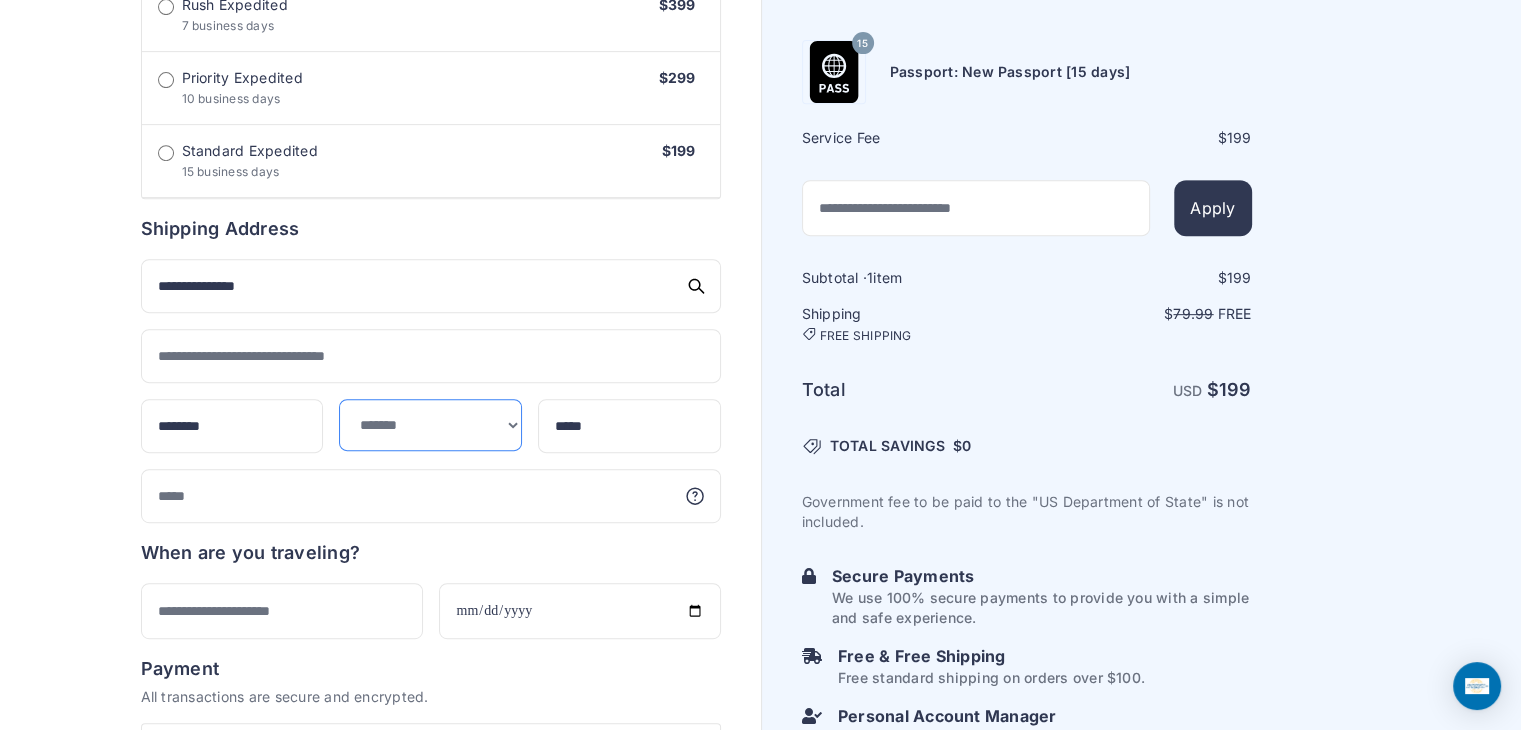 select on "**" 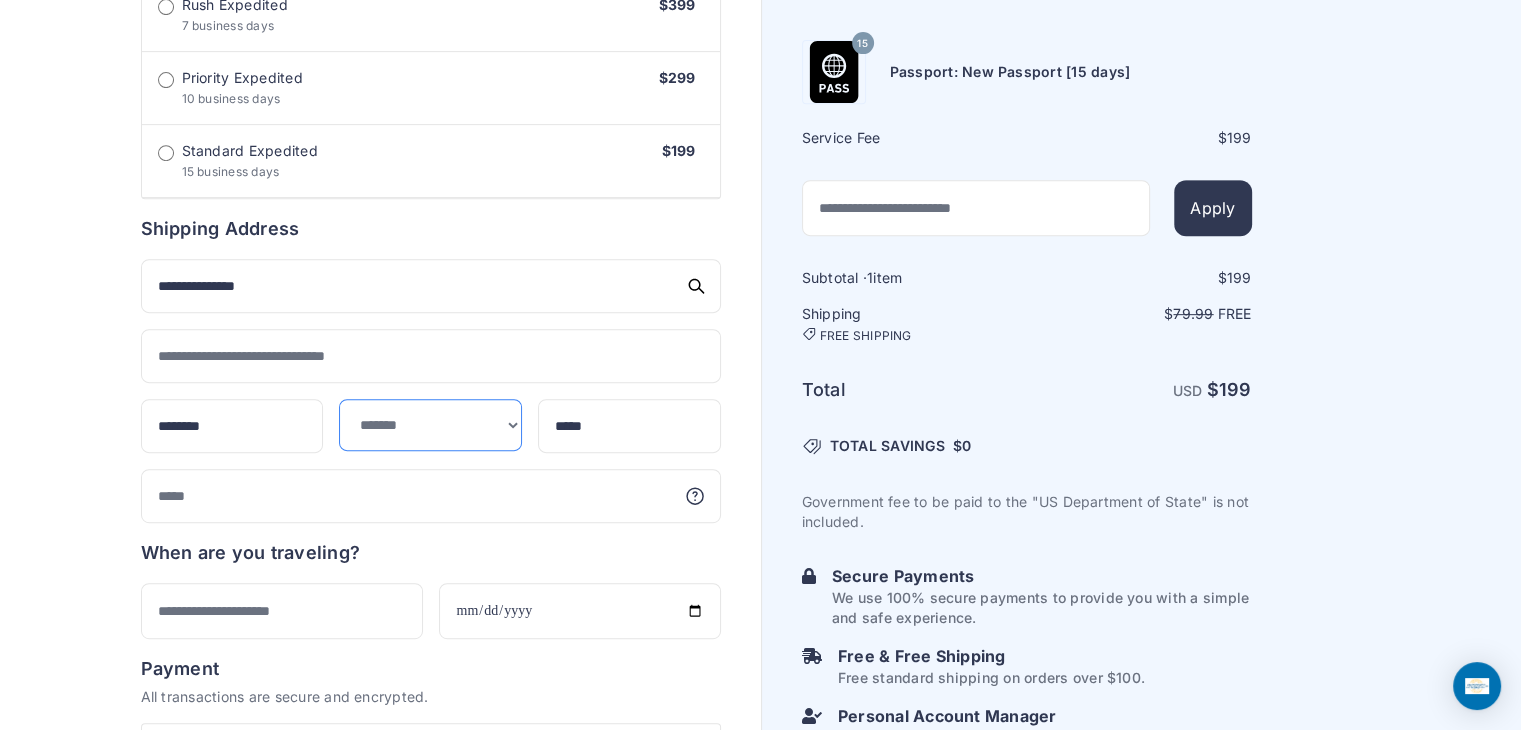 click on "**********" at bounding box center (430, 425) 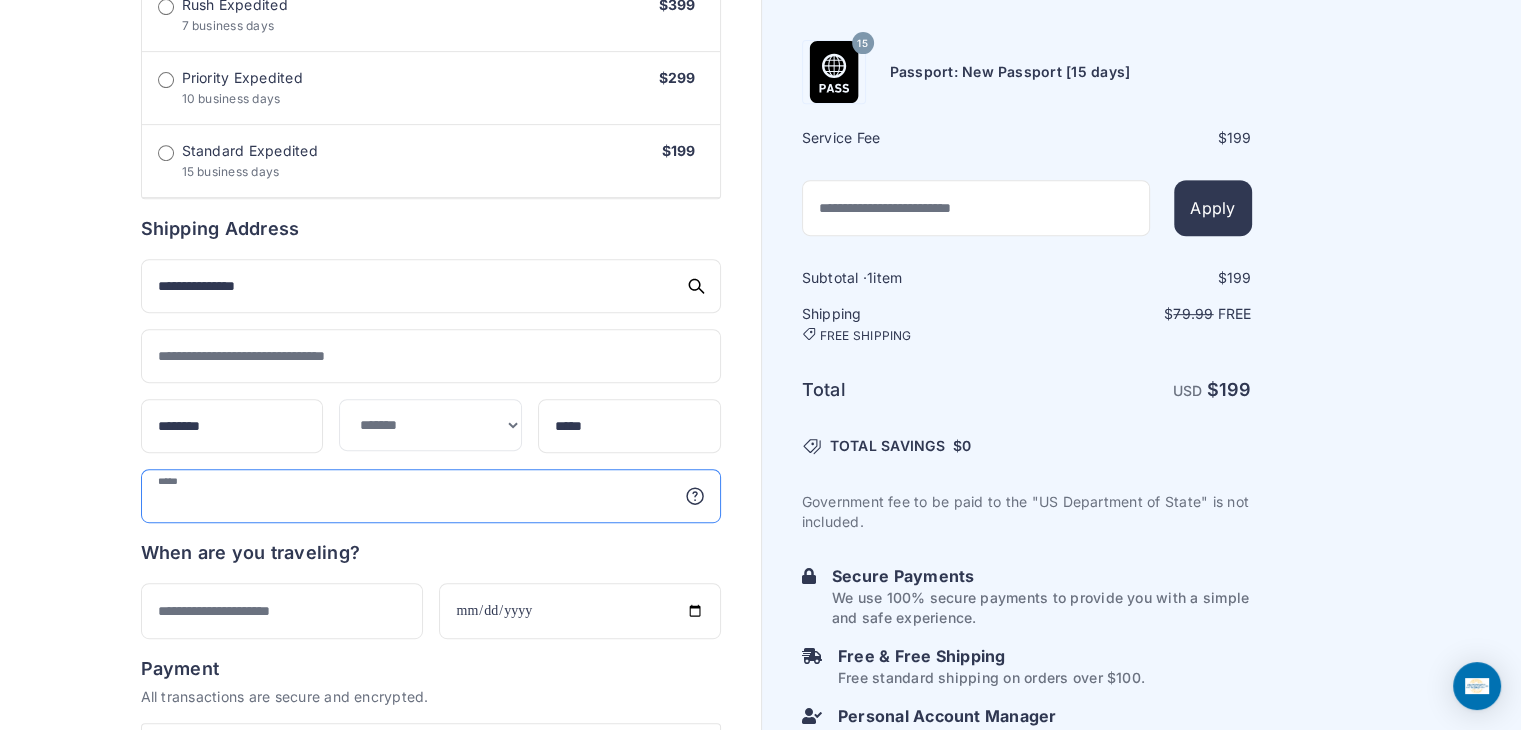 click at bounding box center (431, 496) 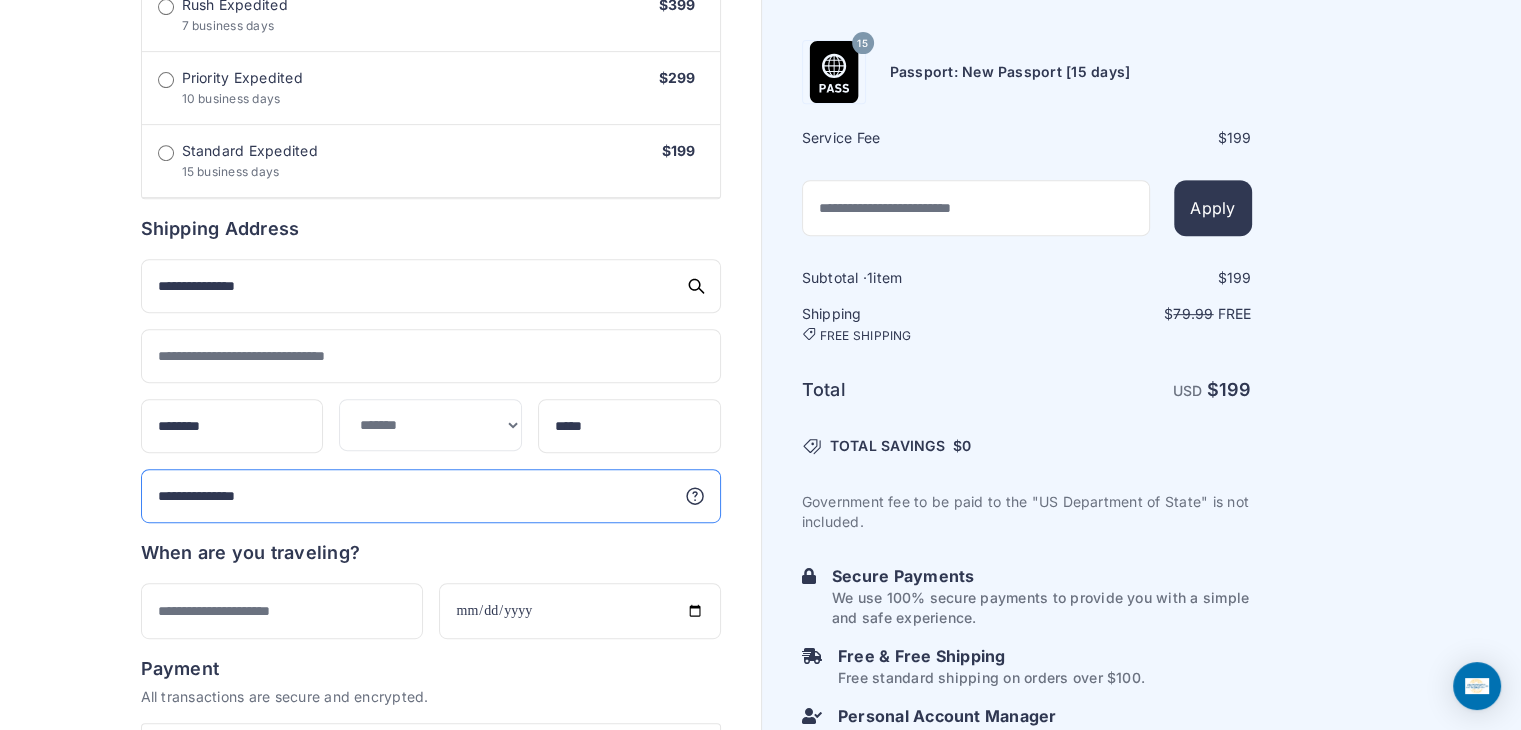 type on "**********" 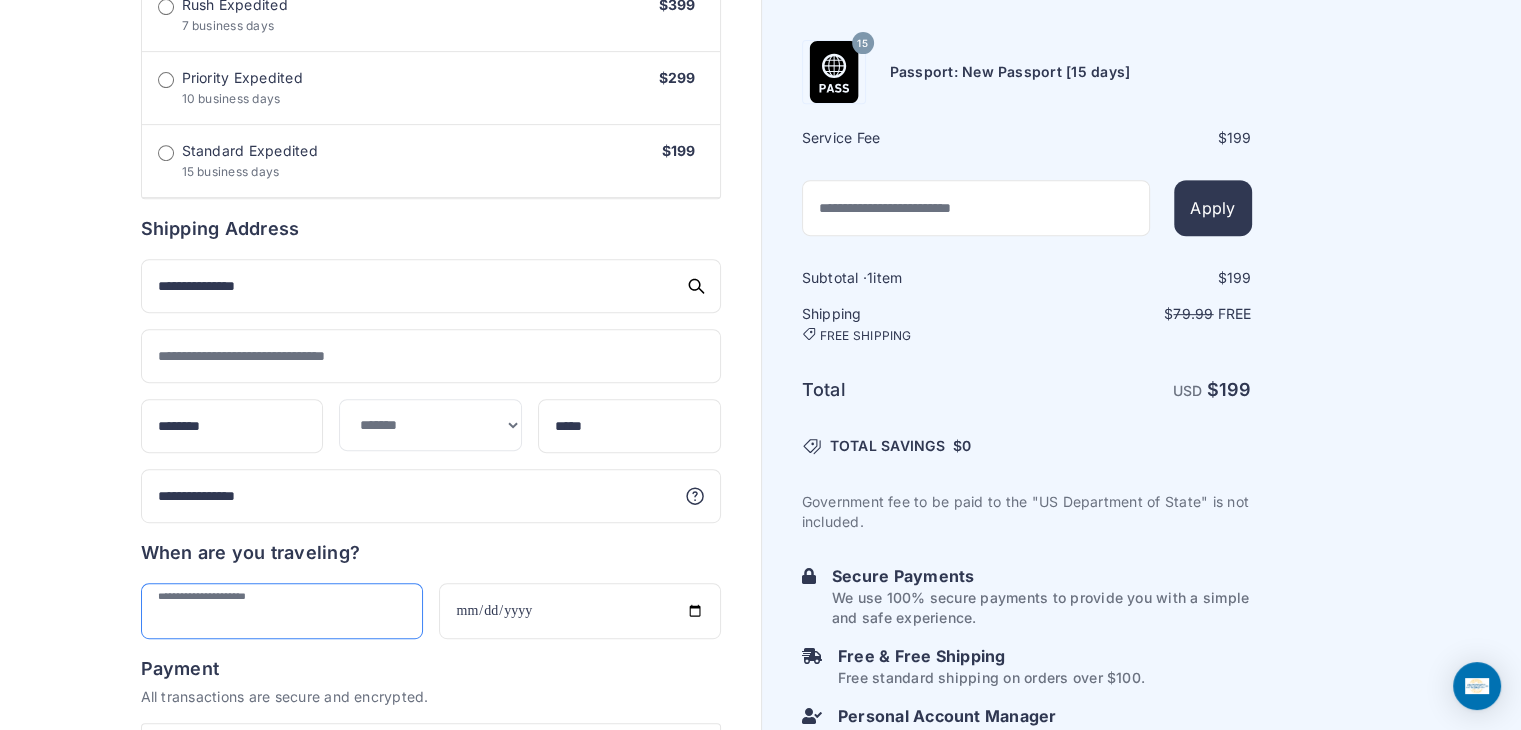 click at bounding box center [282, 611] 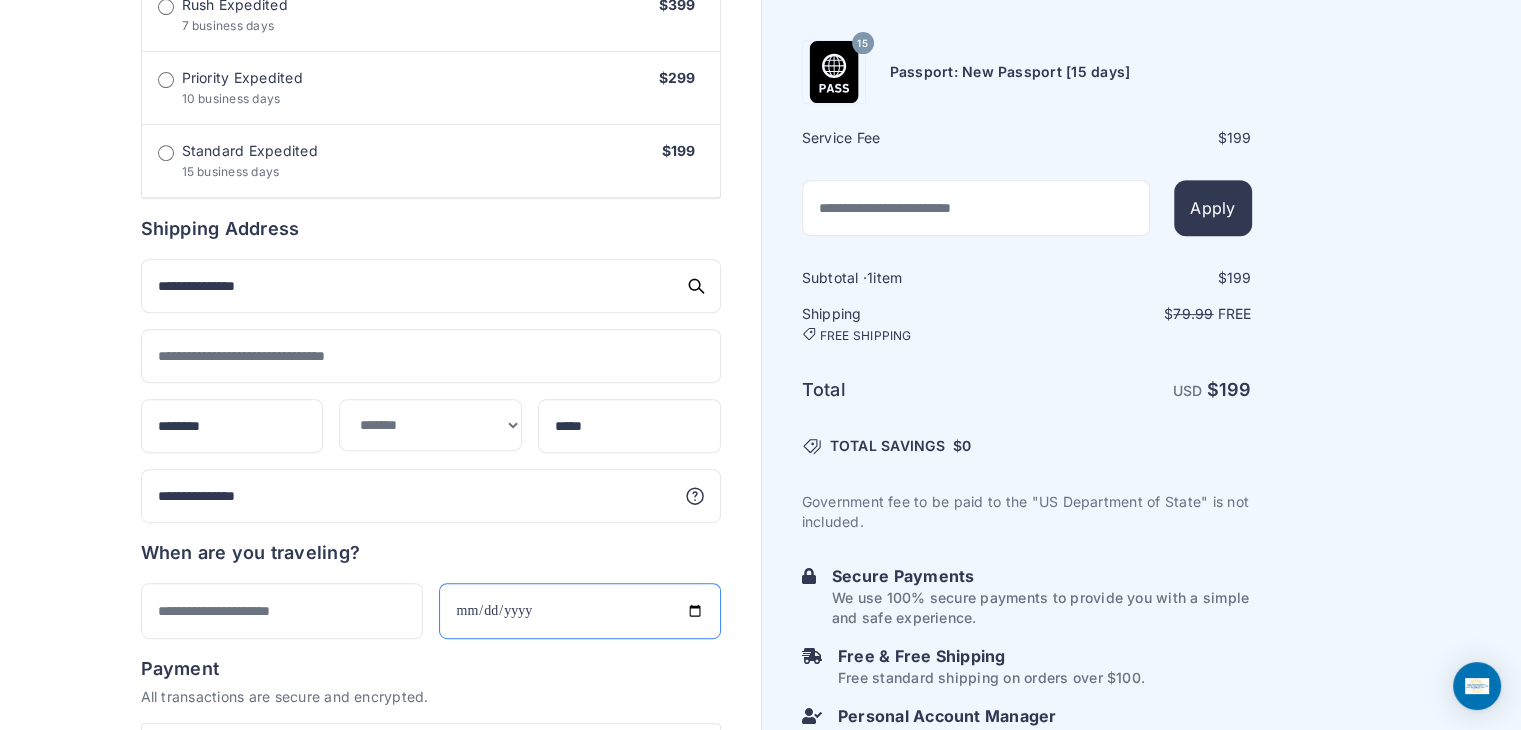 click at bounding box center (580, 611) 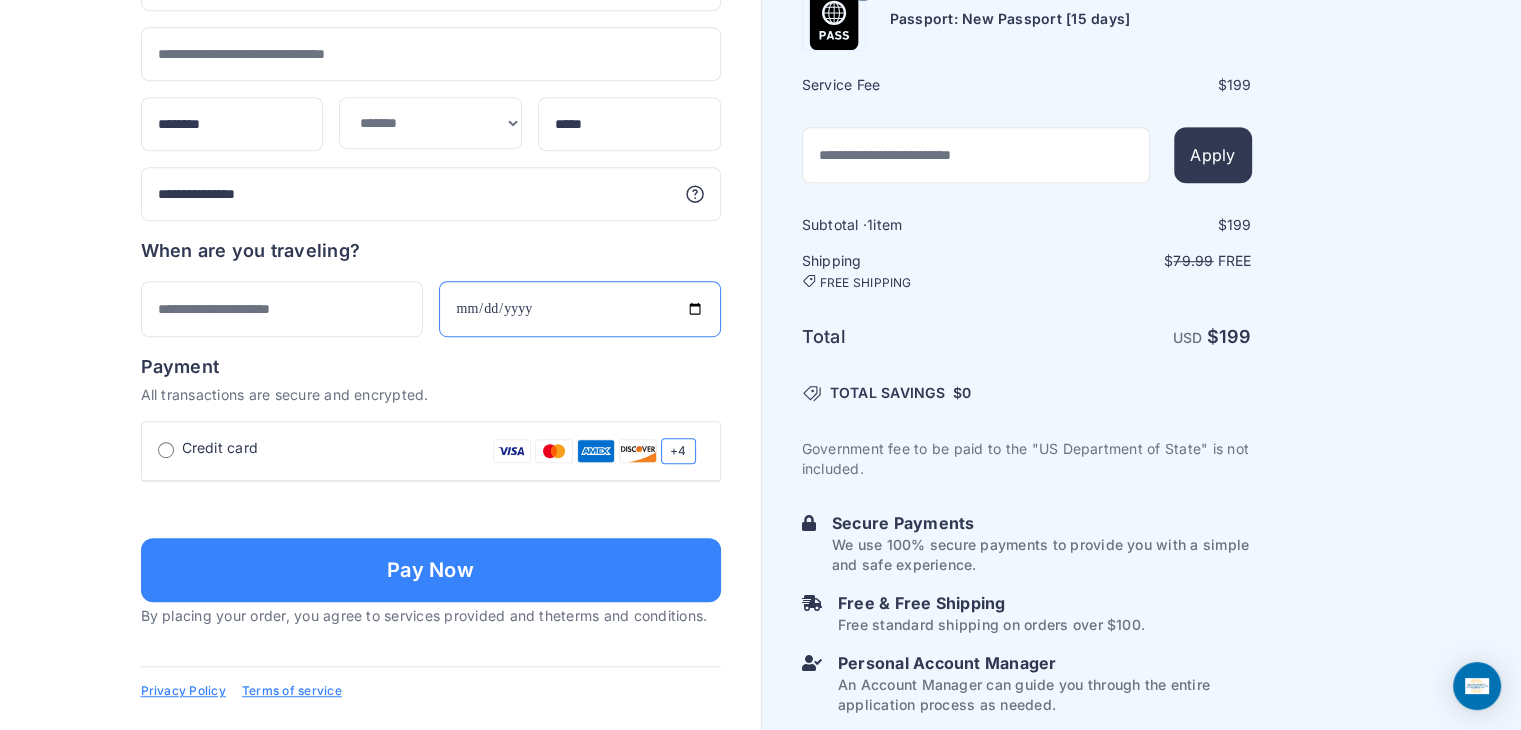 scroll, scrollTop: 1176, scrollLeft: 0, axis: vertical 